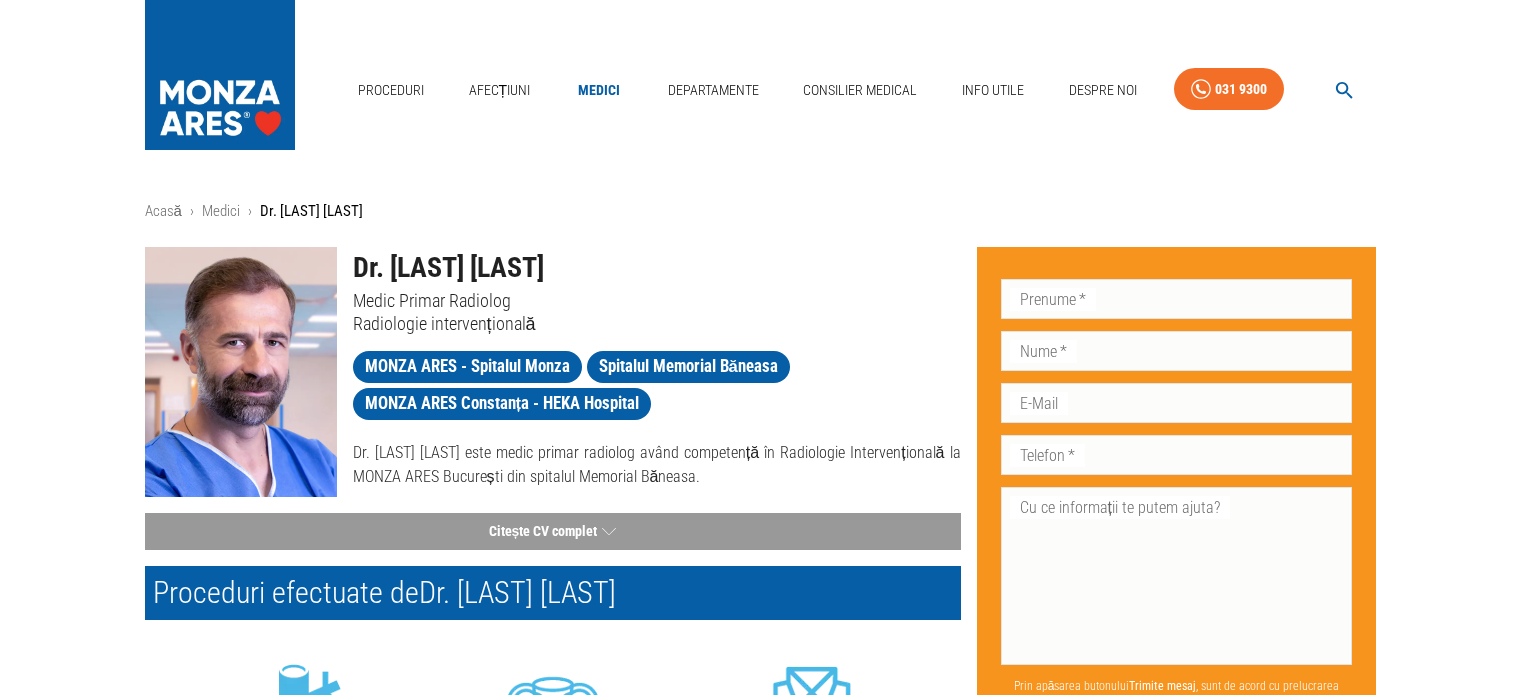 scroll, scrollTop: 0, scrollLeft: 0, axis: both 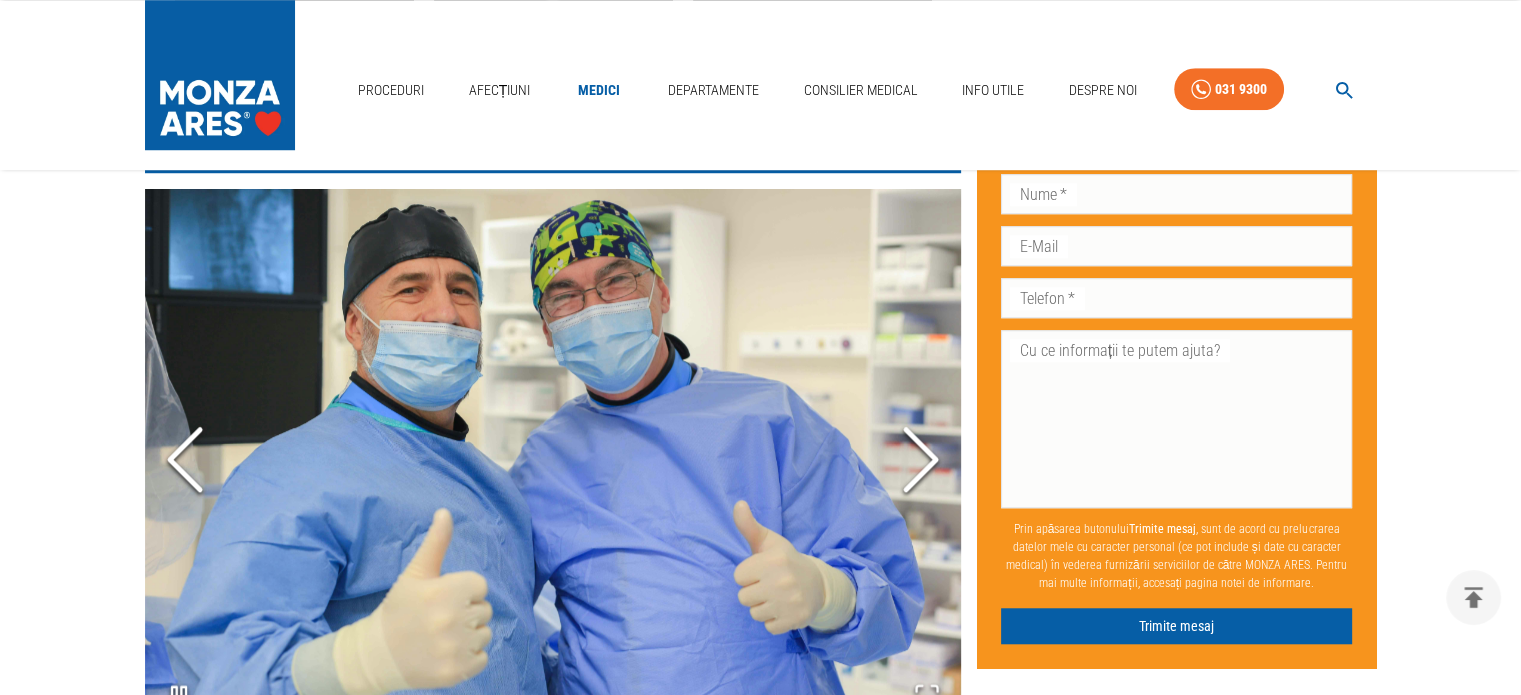 click 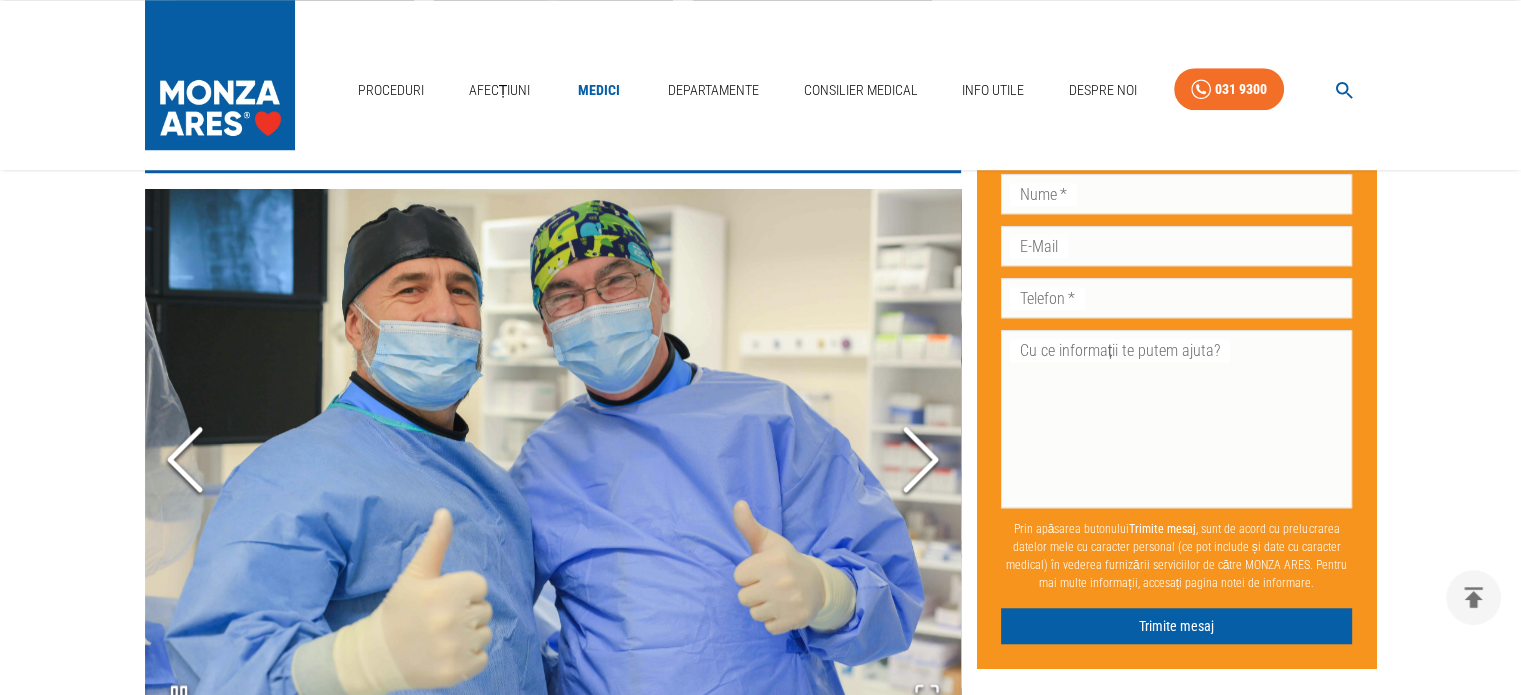 click 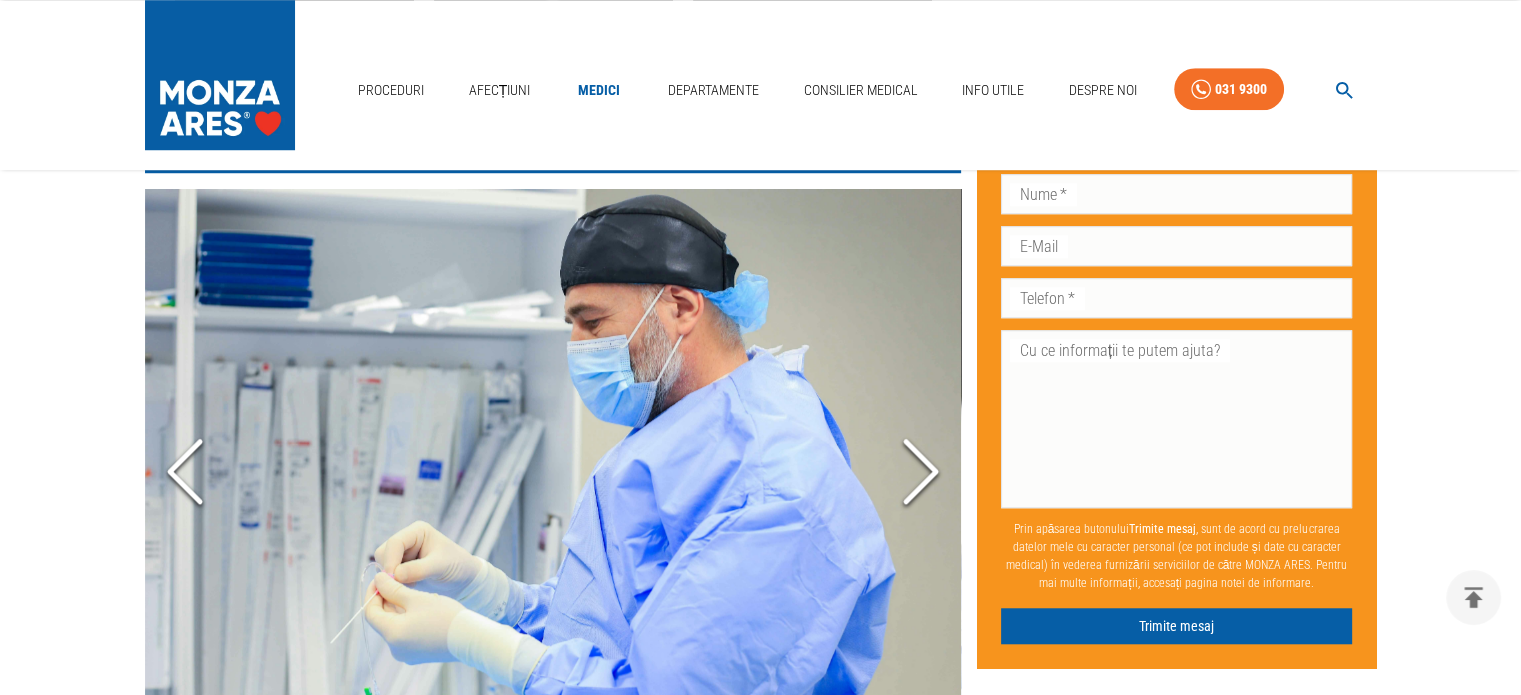 click 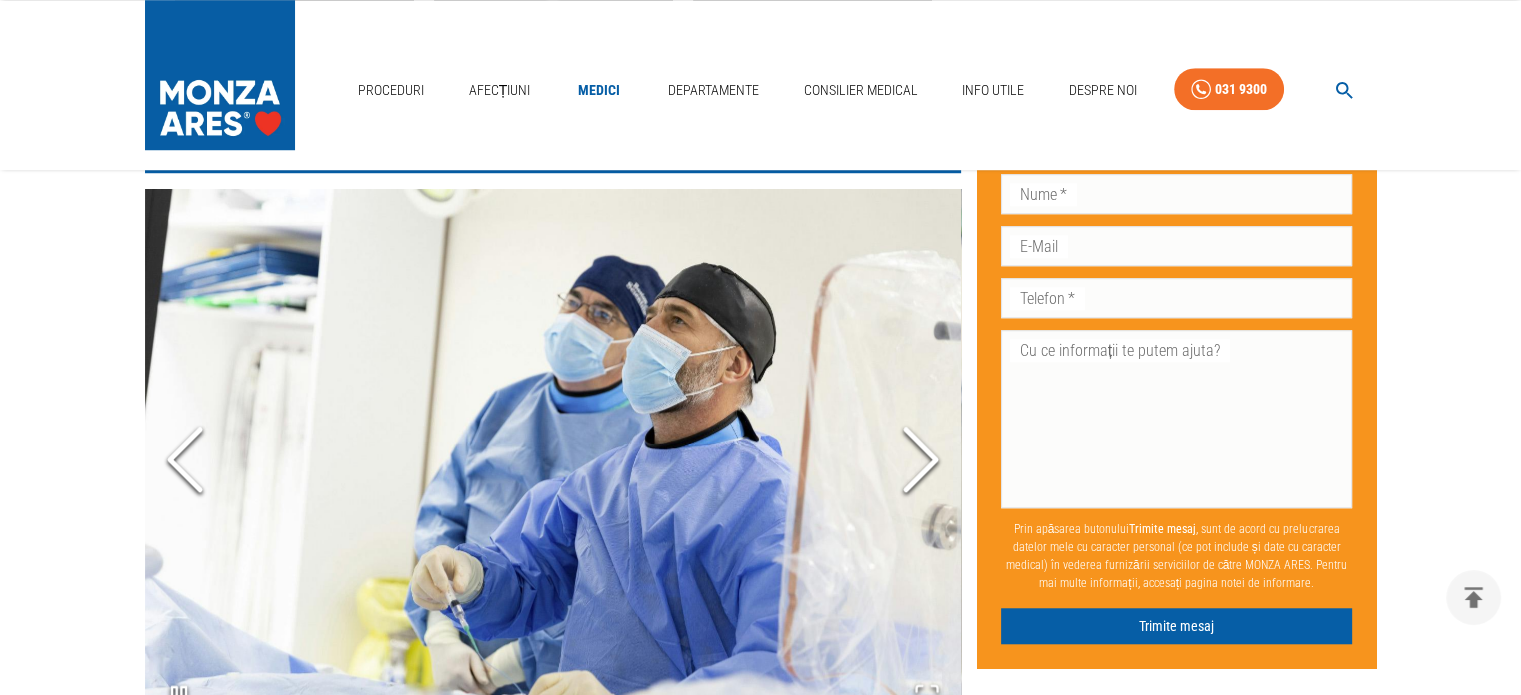 click 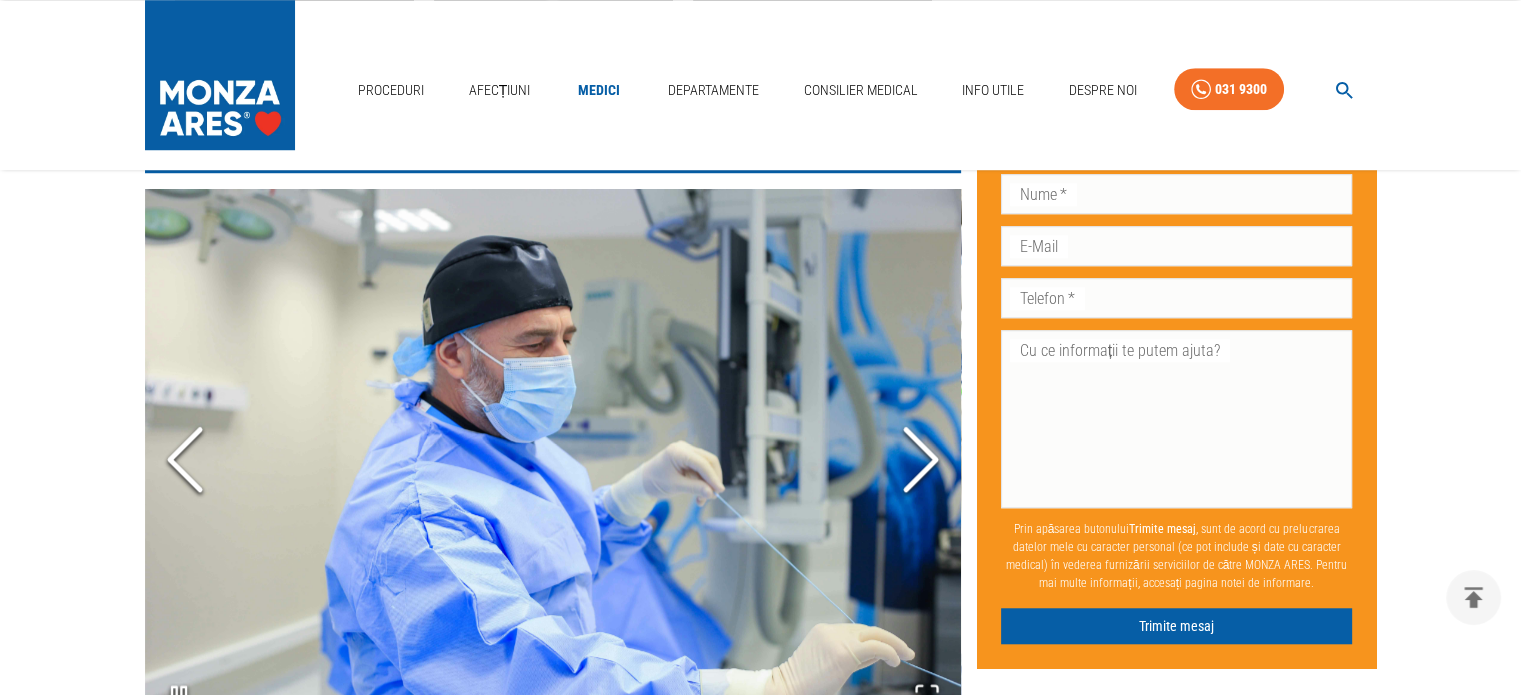 click 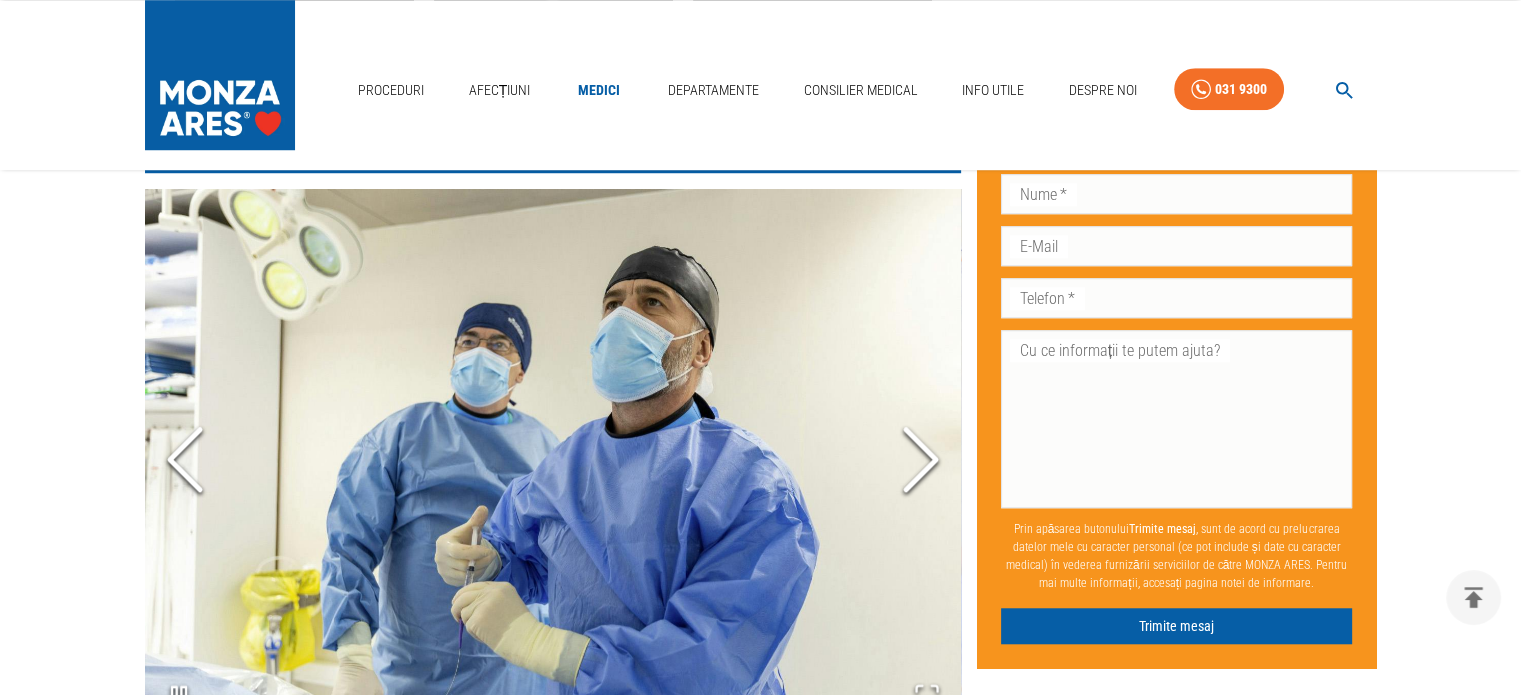 click 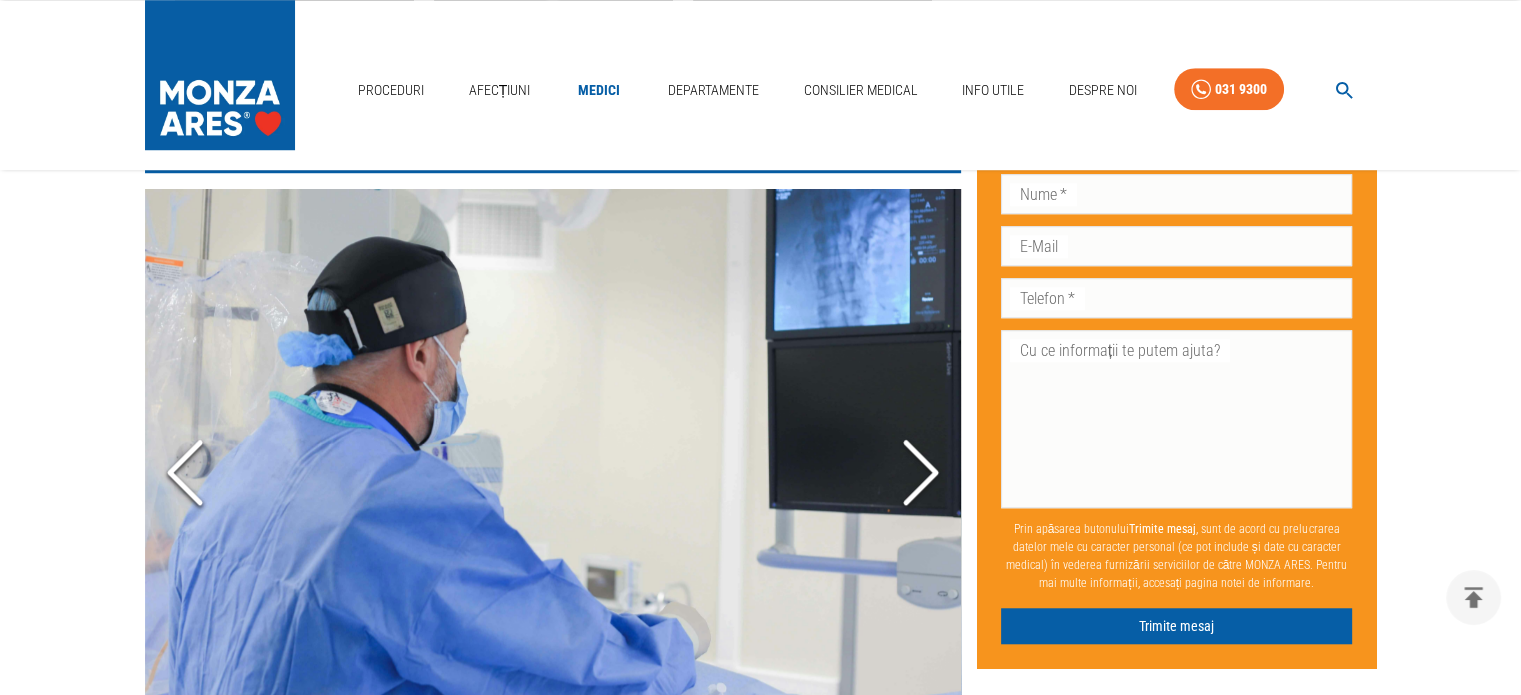 click 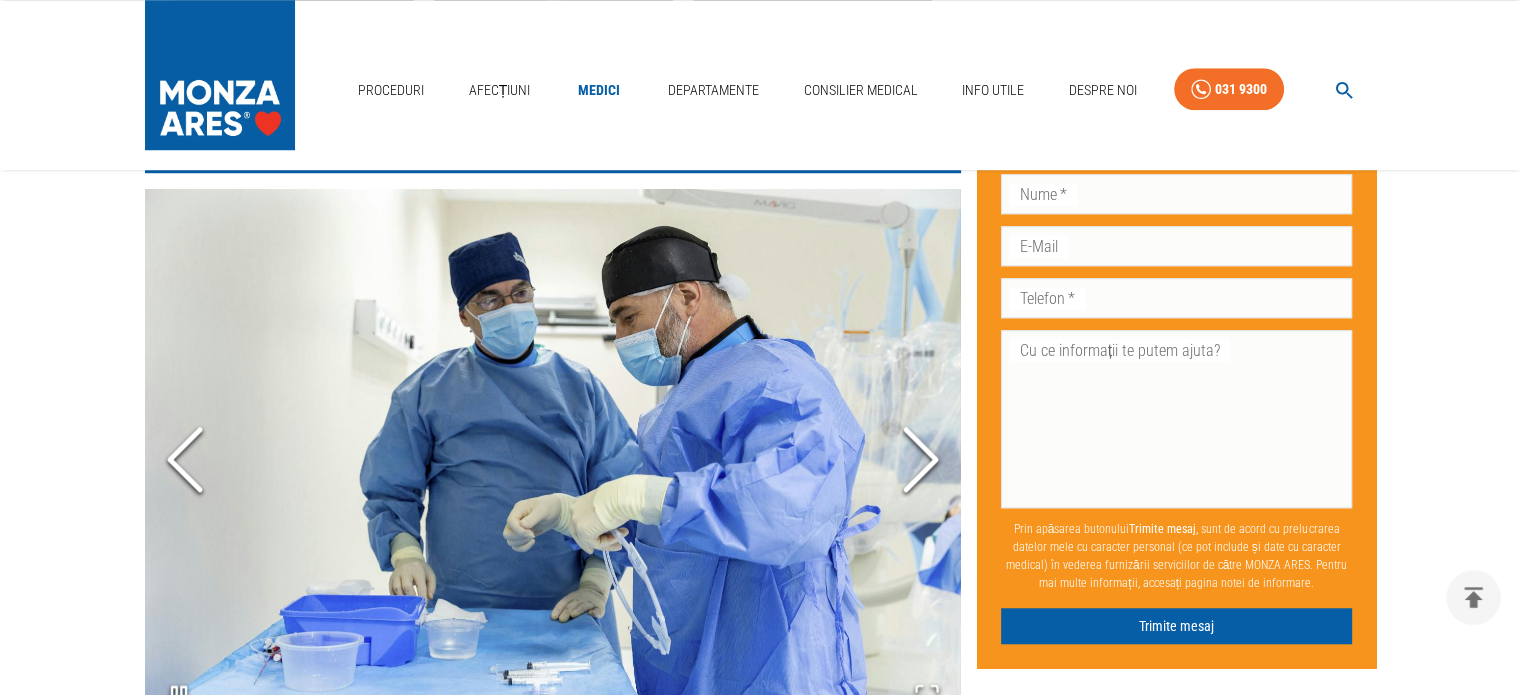 click 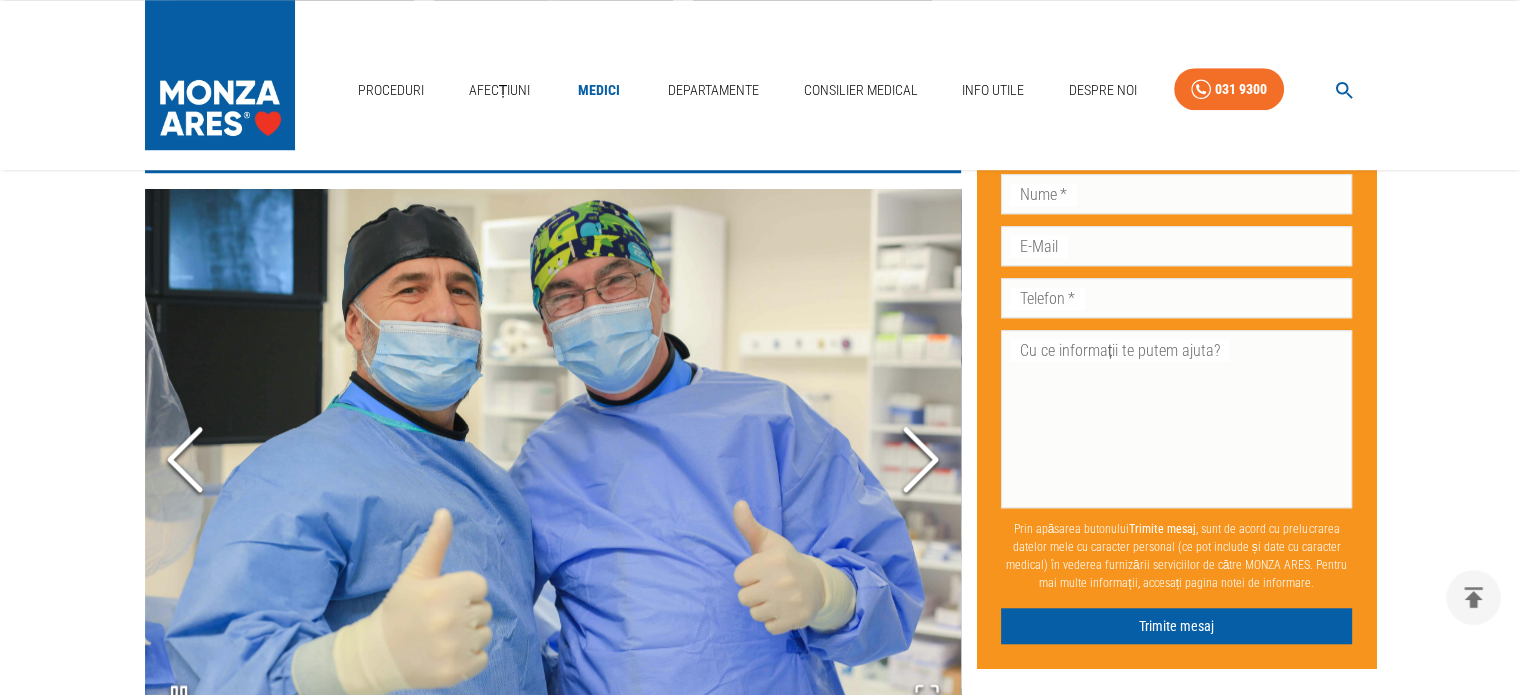 click 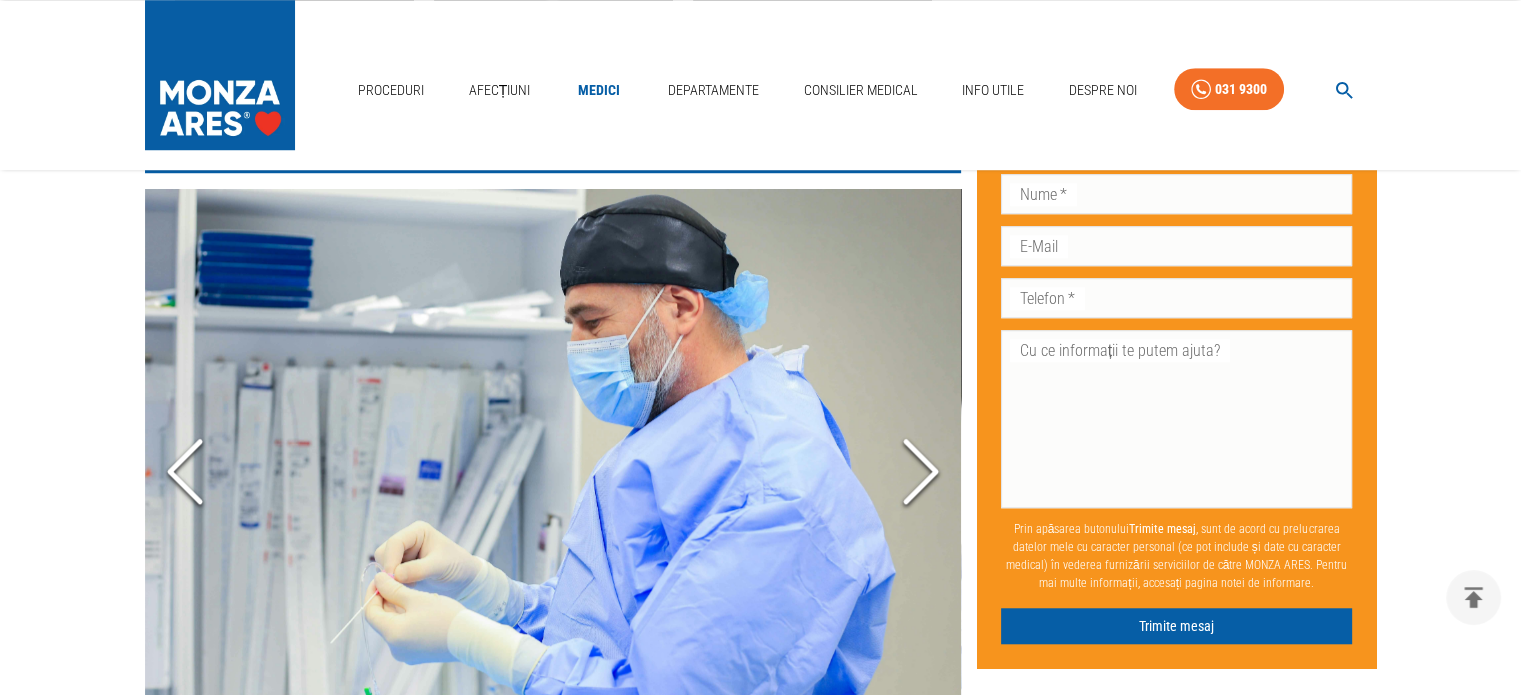 click 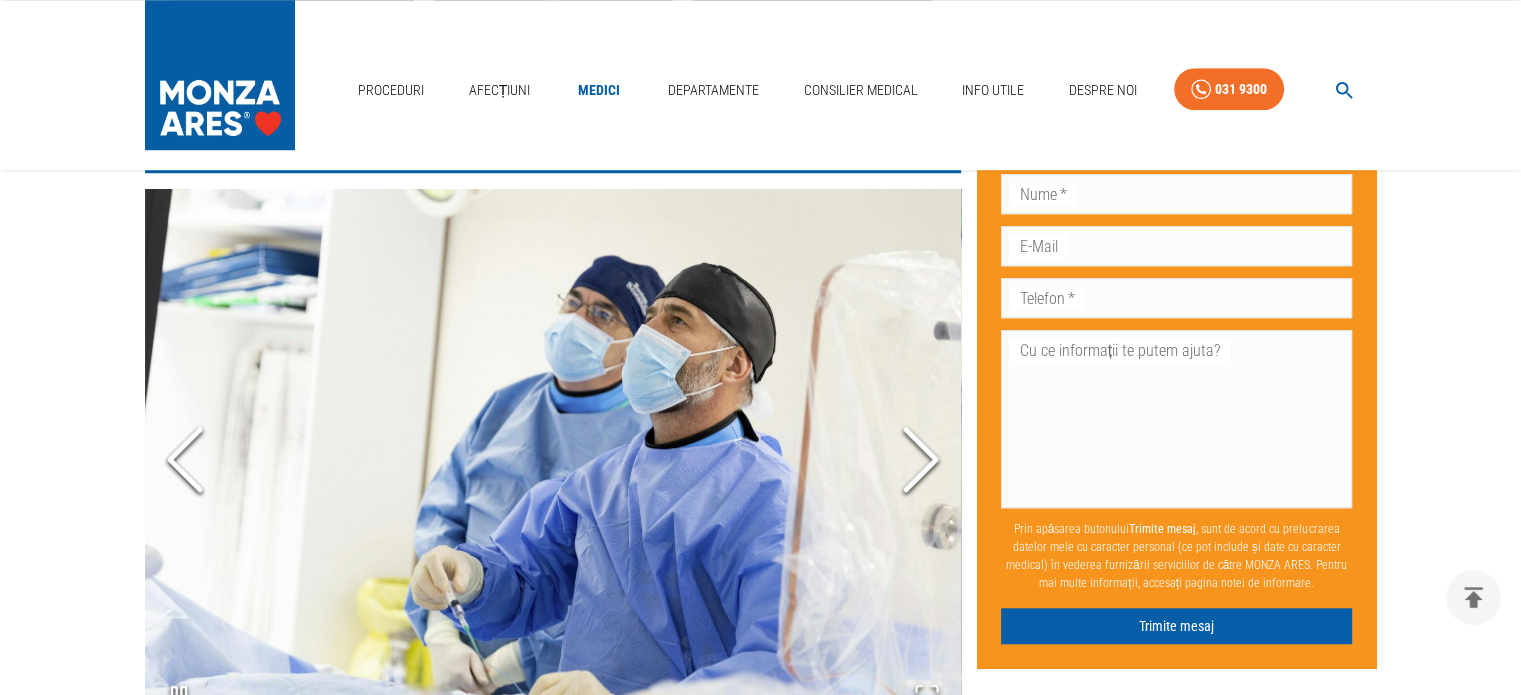 click 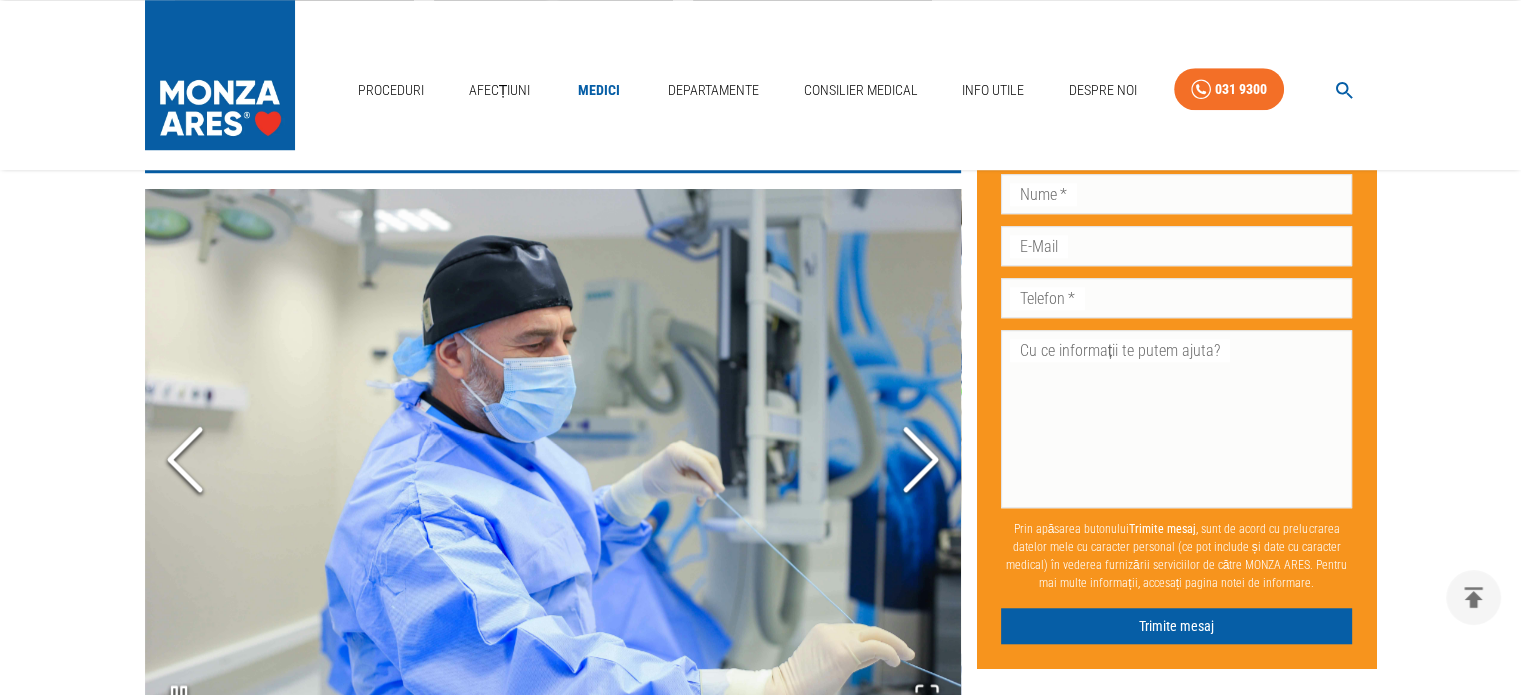 click 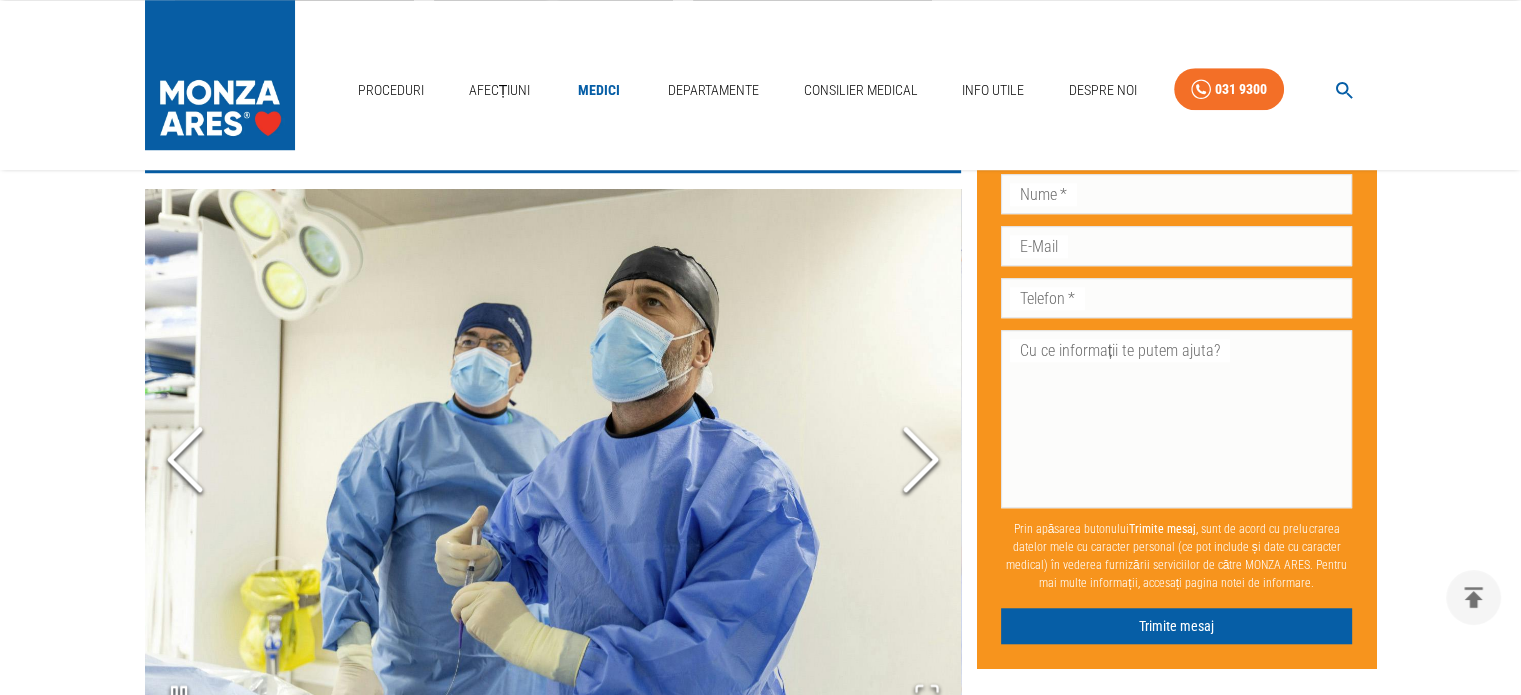 click 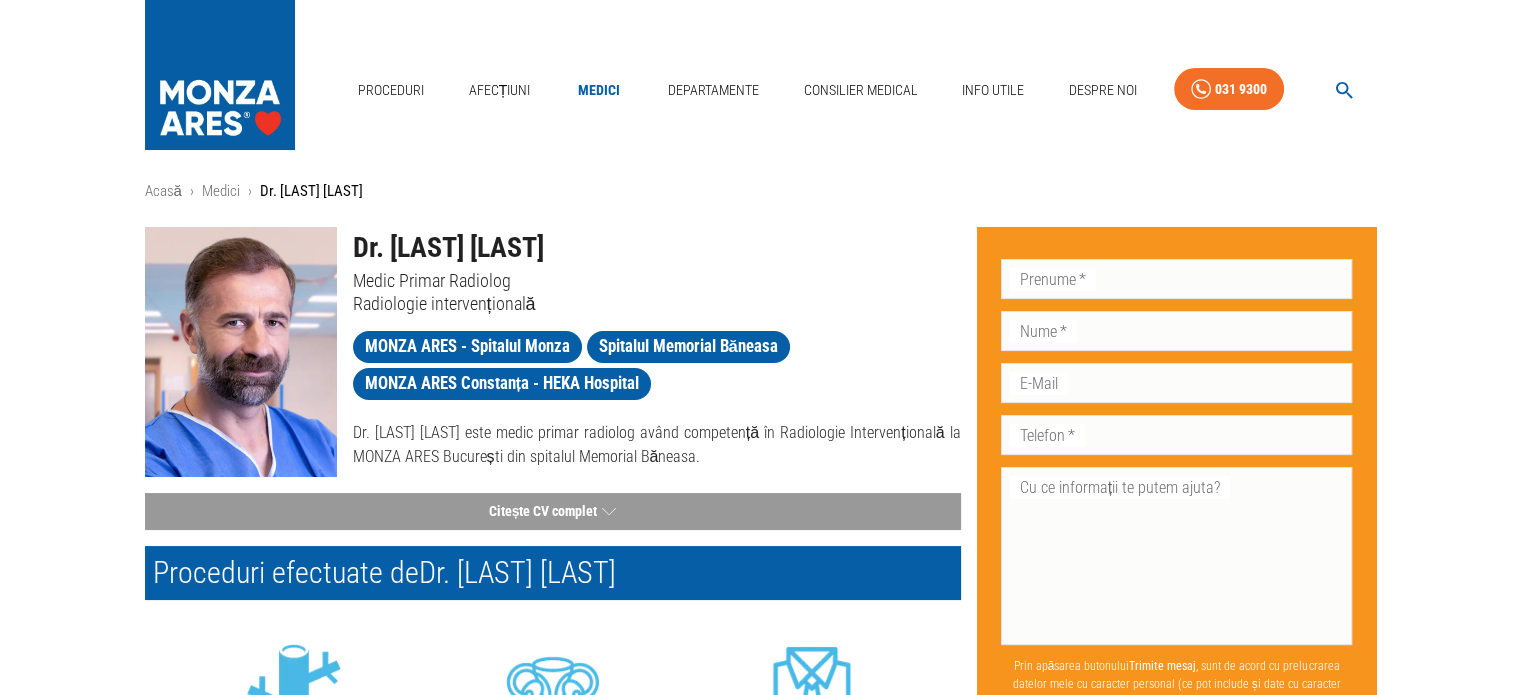 scroll, scrollTop: 0, scrollLeft: 0, axis: both 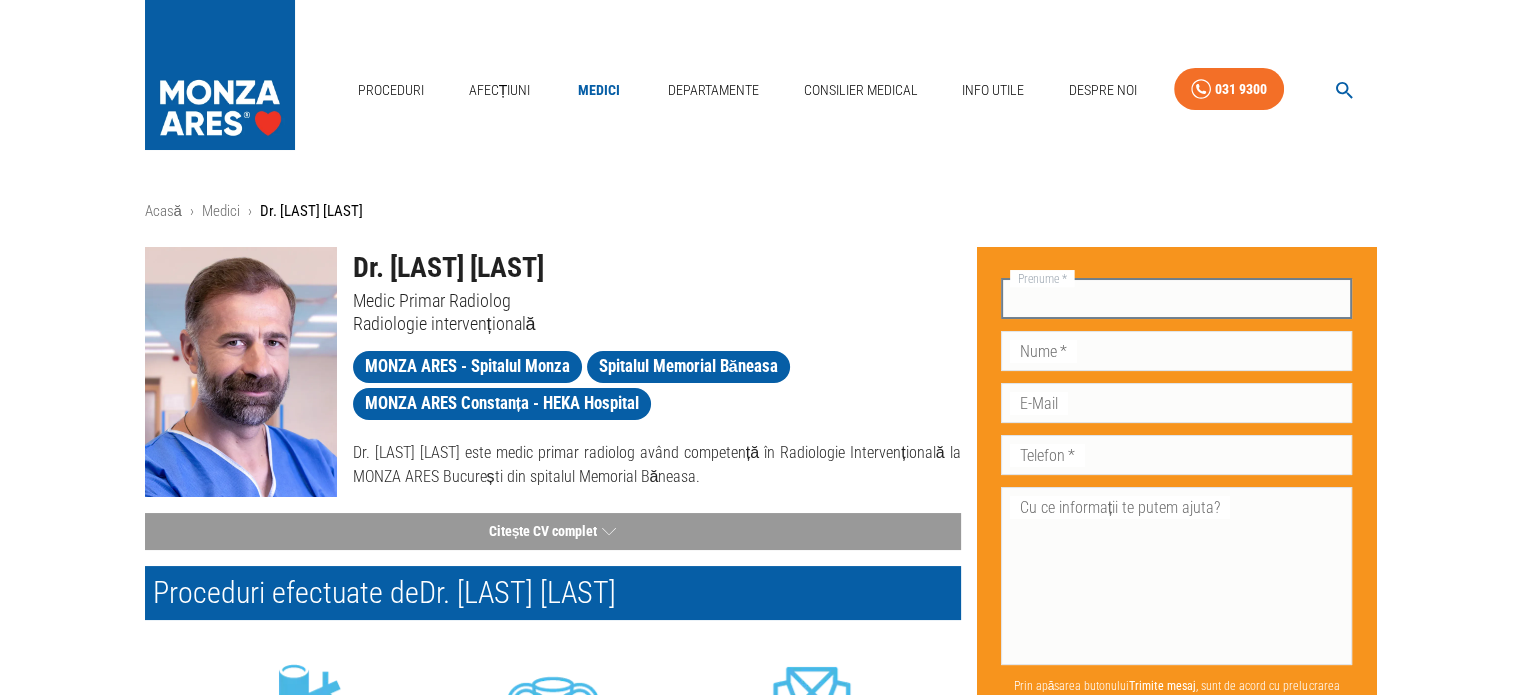click on "Prenume   *" at bounding box center [1177, 299] 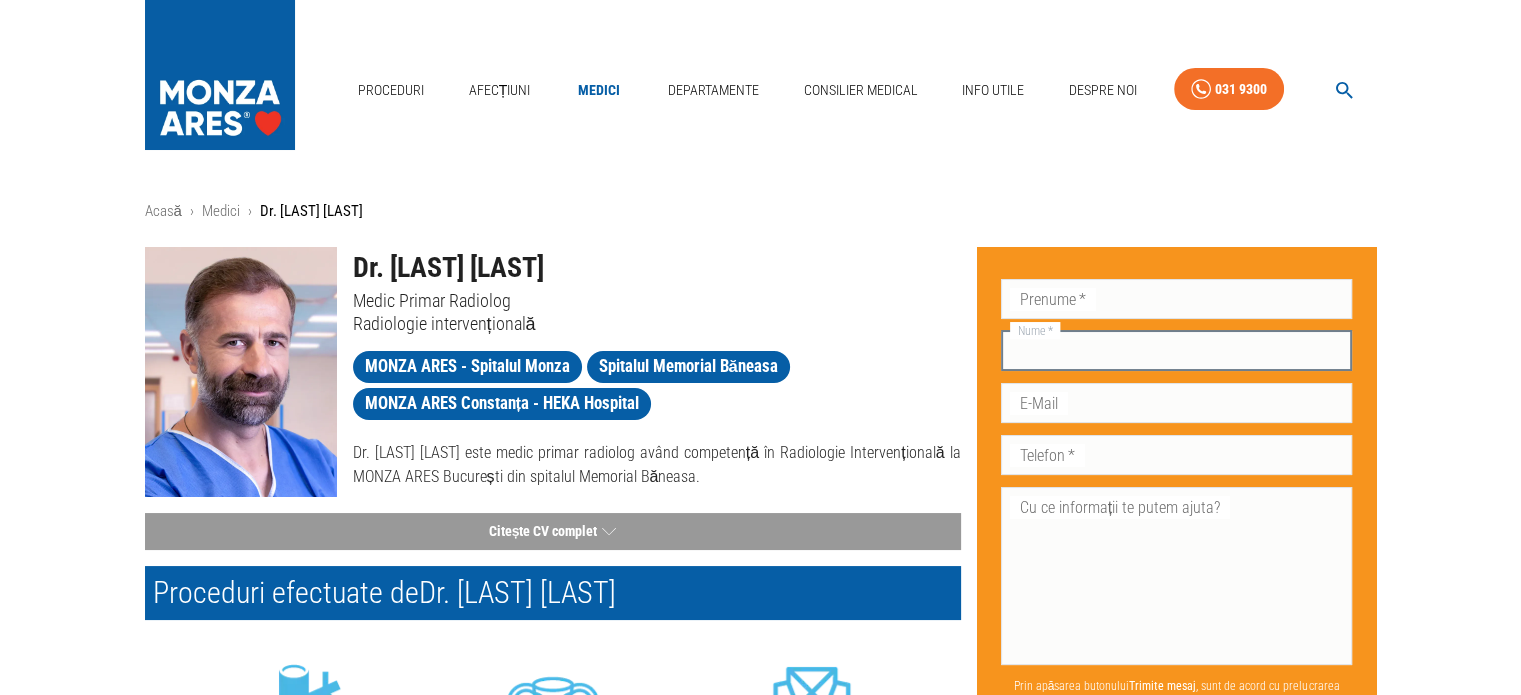click on "Nume   *" at bounding box center [1177, 351] 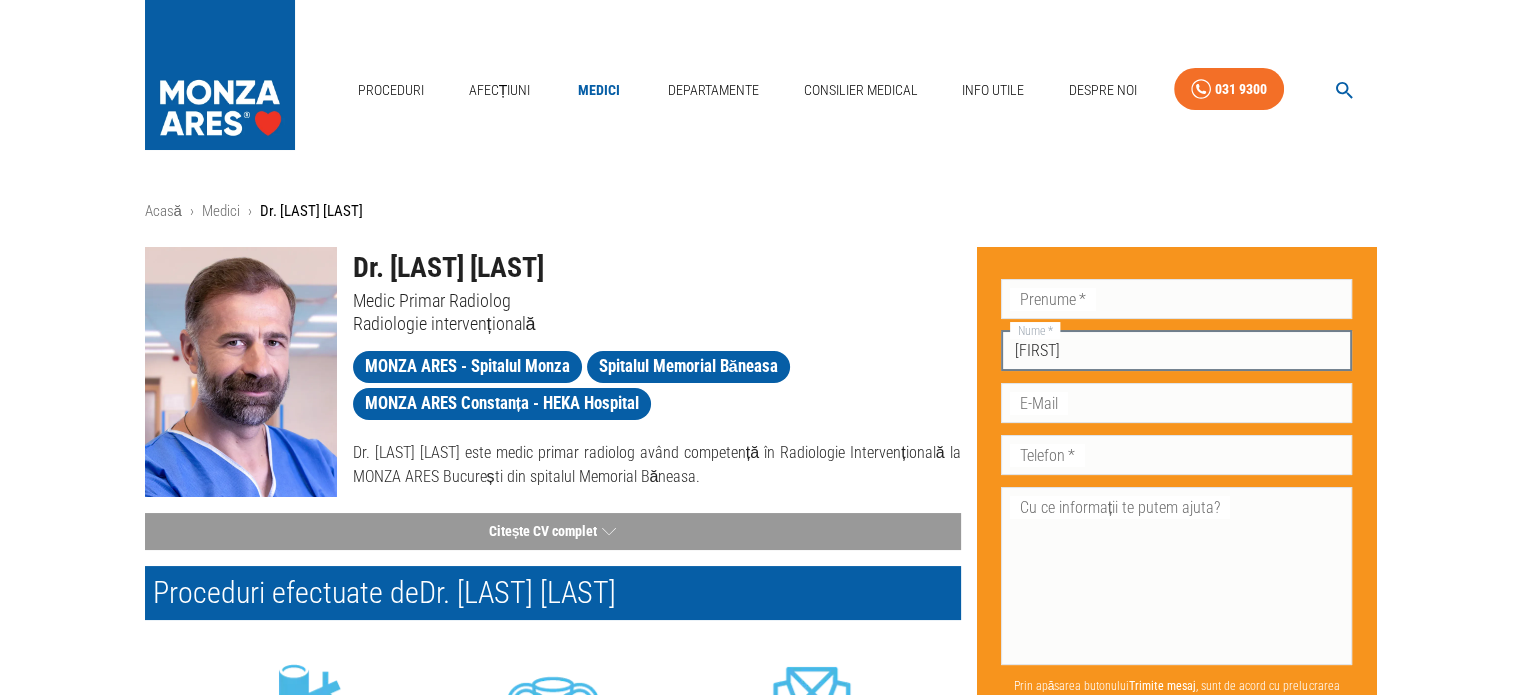 type on "l" 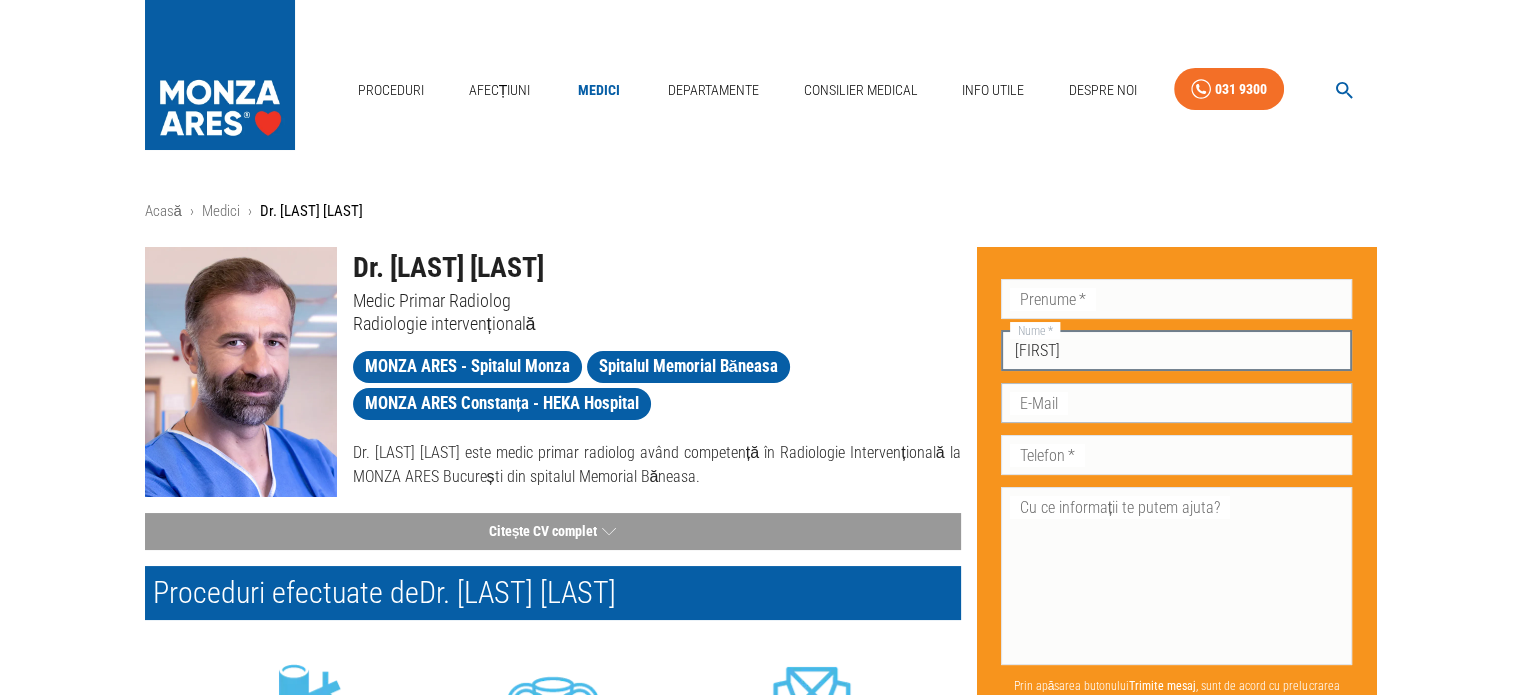 type on "[FIRST]" 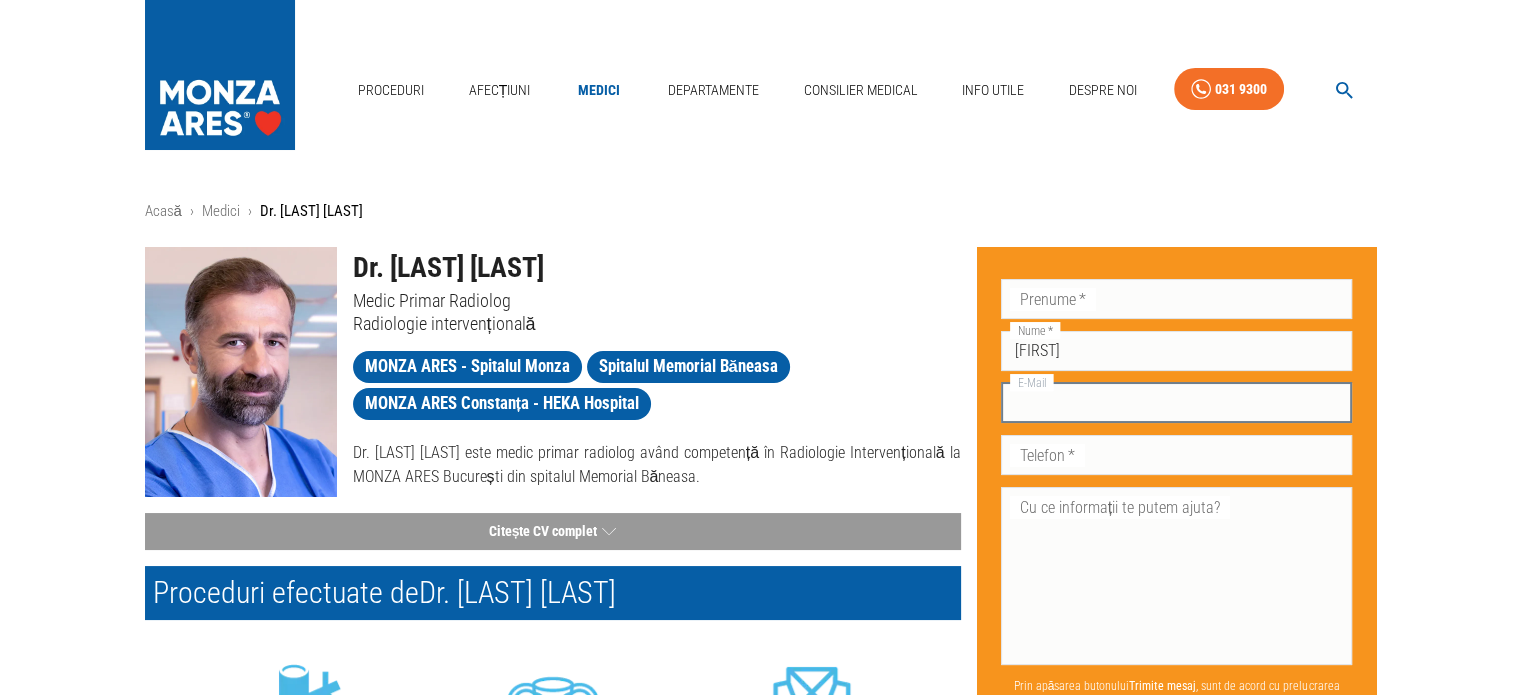 click on "E-Mail" at bounding box center [1177, 403] 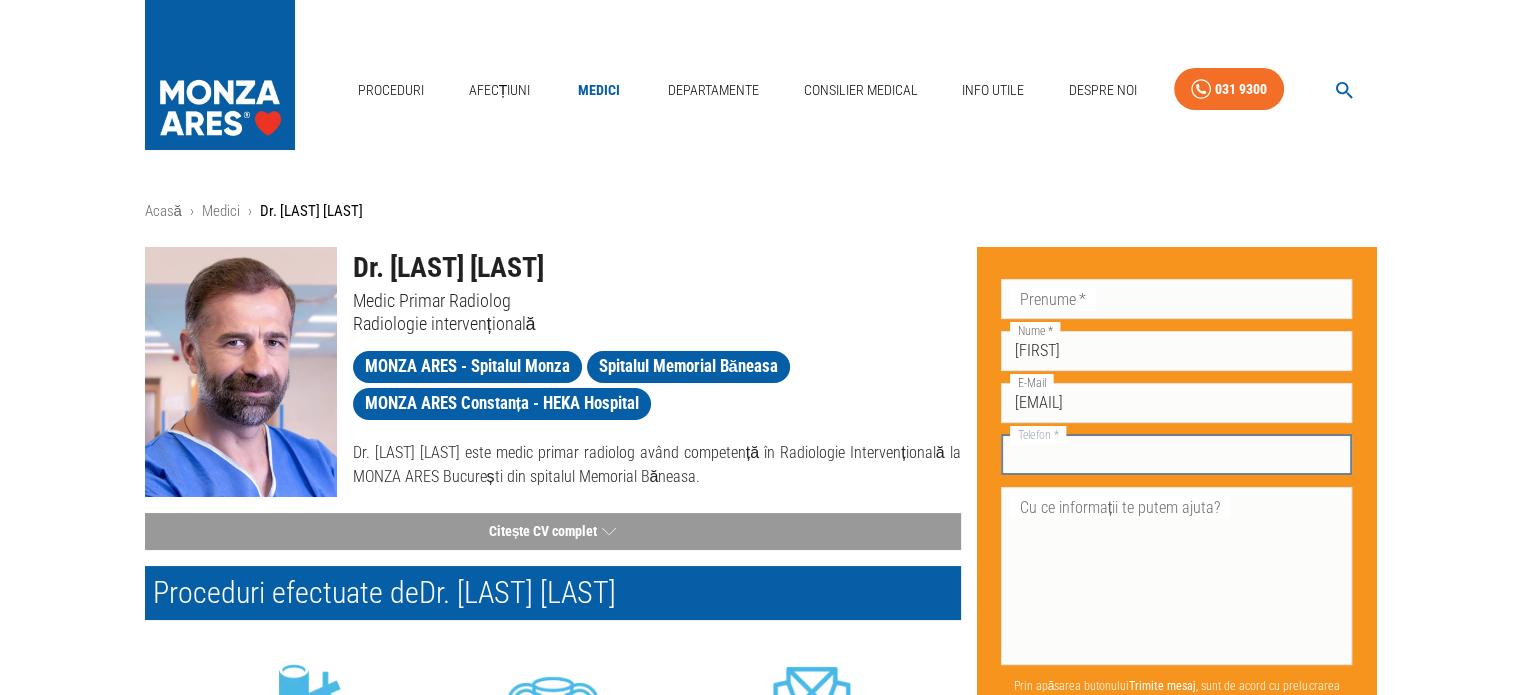 click on "Telefon   *" at bounding box center [1177, 455] 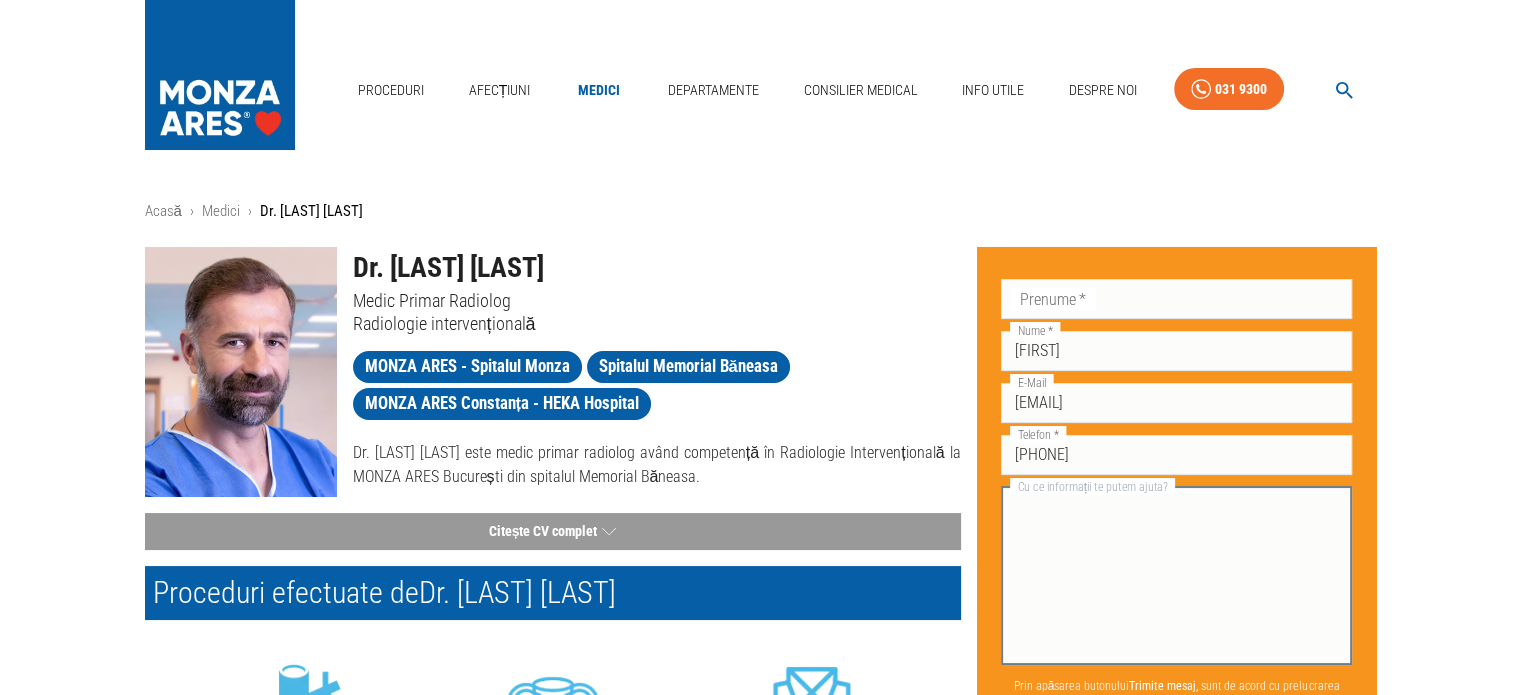click on "Cu ce informații te putem ajuta?" at bounding box center (1177, 575) 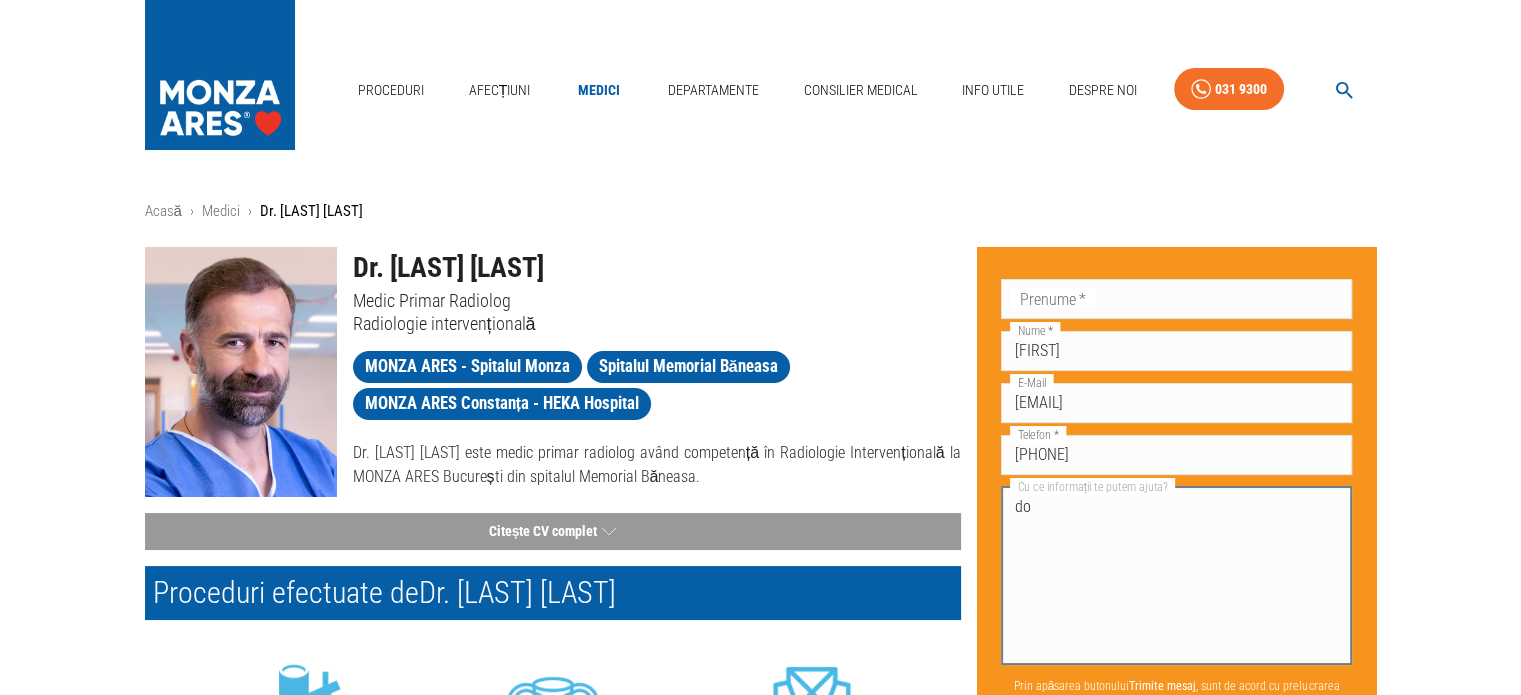 type on "d" 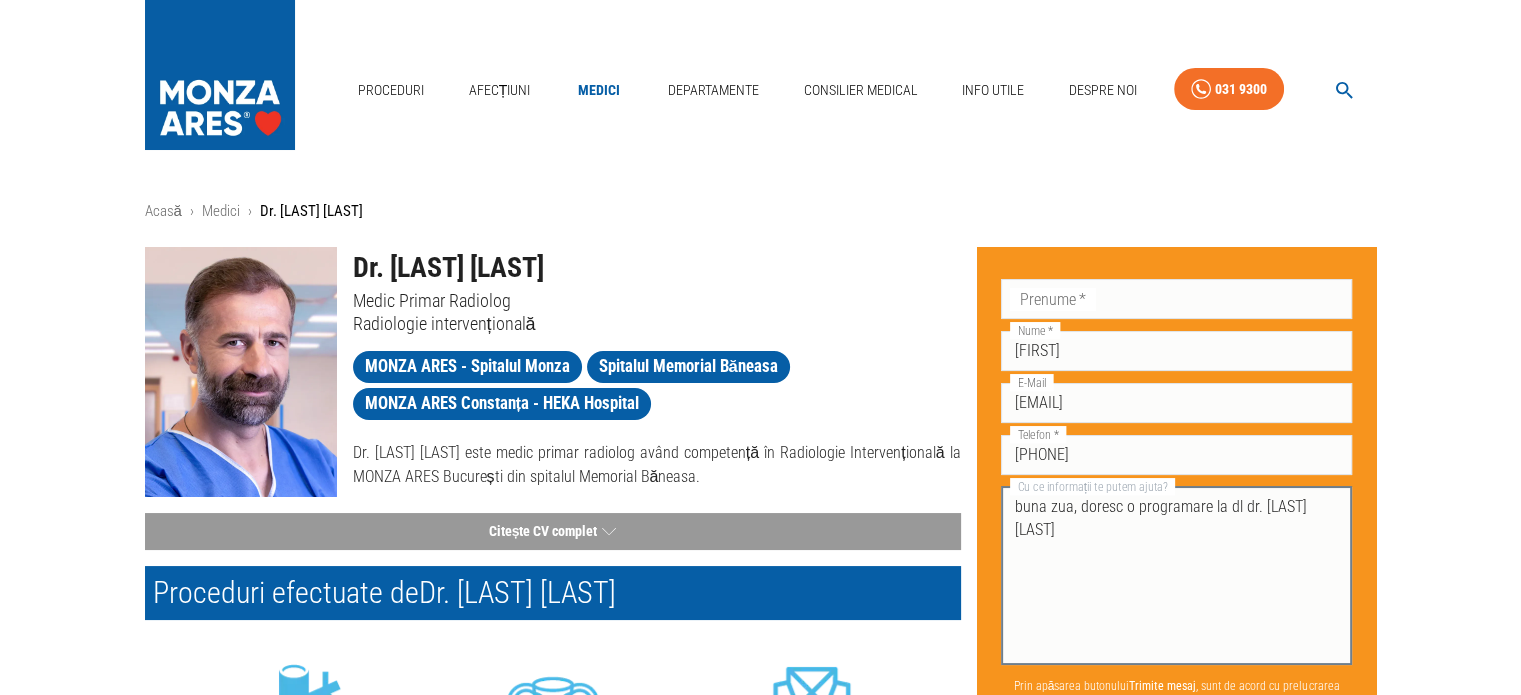 click on "buna zua, doresc o programare la dl dr. [LAST] [LAST]" at bounding box center [1177, 575] 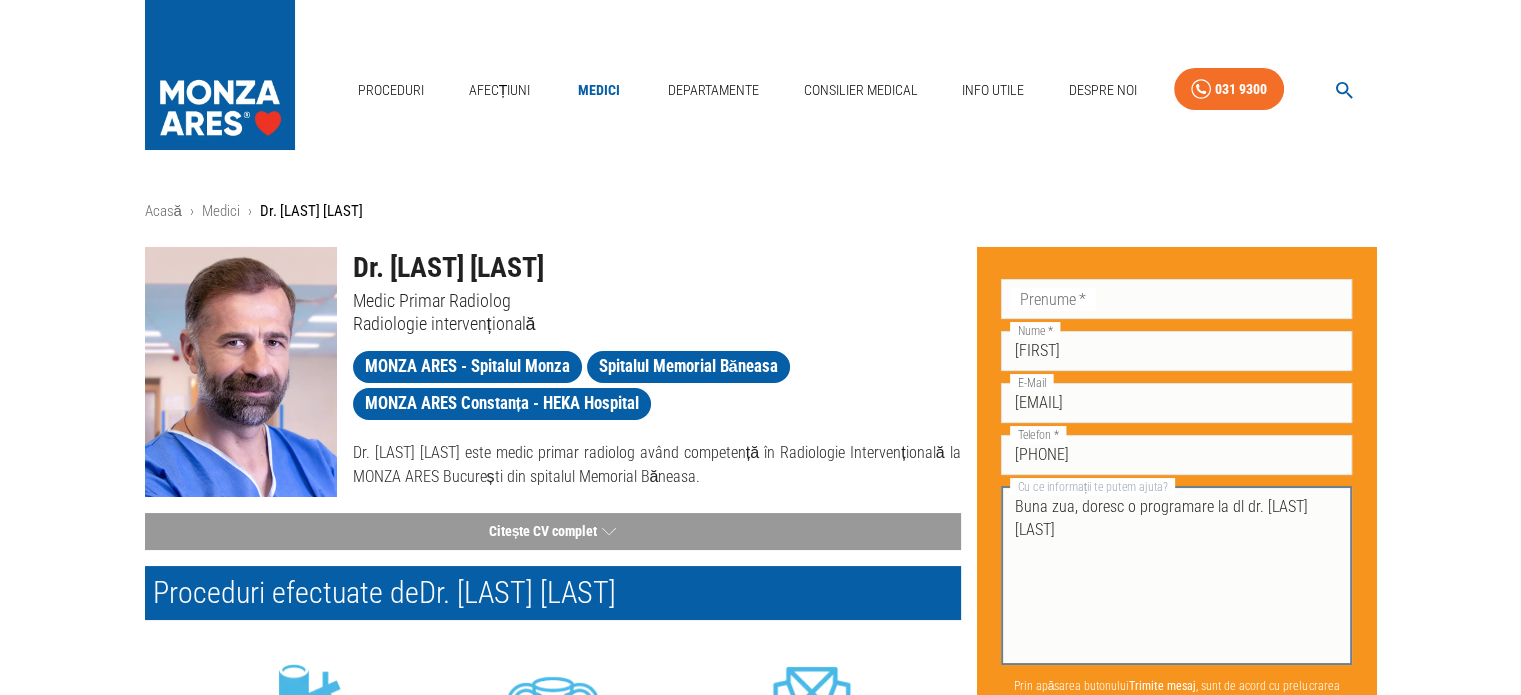 click on "Buna zua, doresc o programare la dl dr. [LAST] [LAST]" at bounding box center (1177, 575) 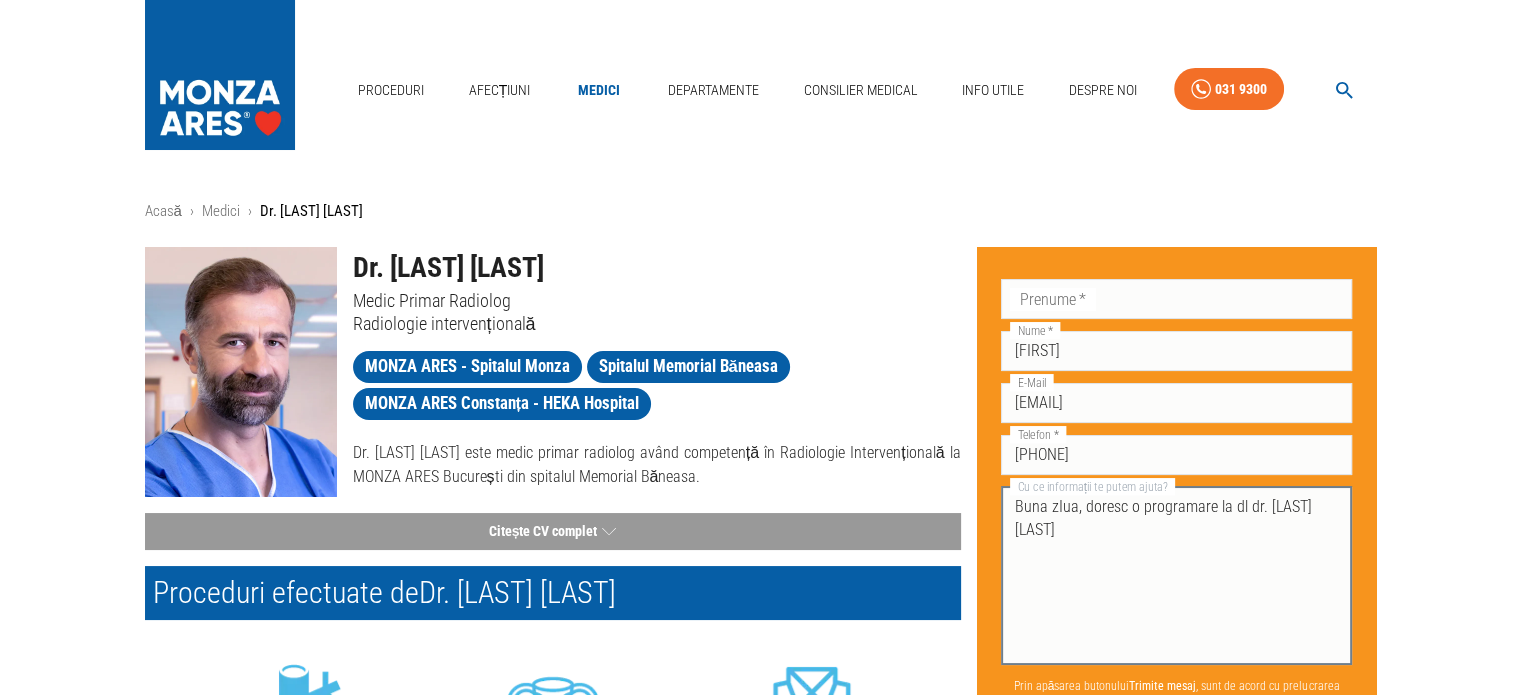 click on "Buna zIua, doresc o programare la dl dr. [LAST] [LAST]" at bounding box center (1177, 575) 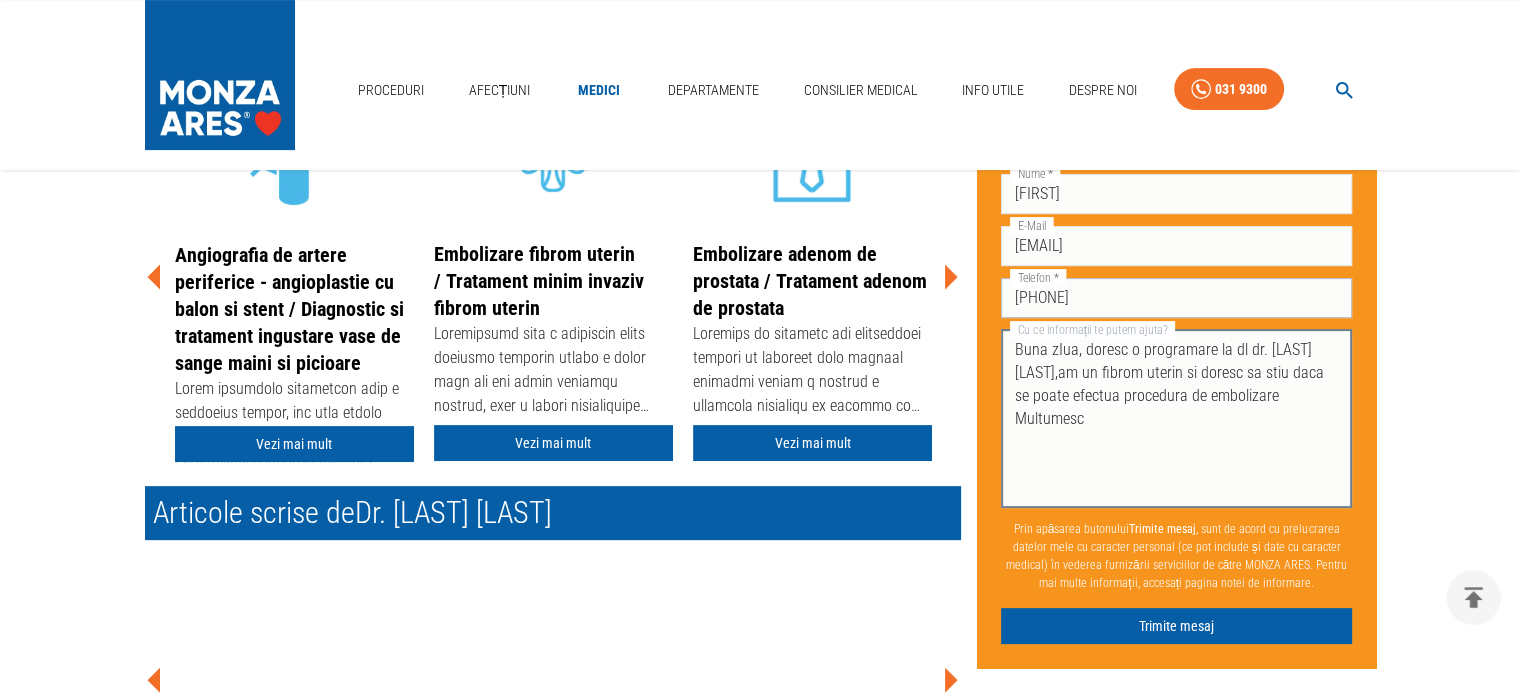 scroll, scrollTop: 600, scrollLeft: 0, axis: vertical 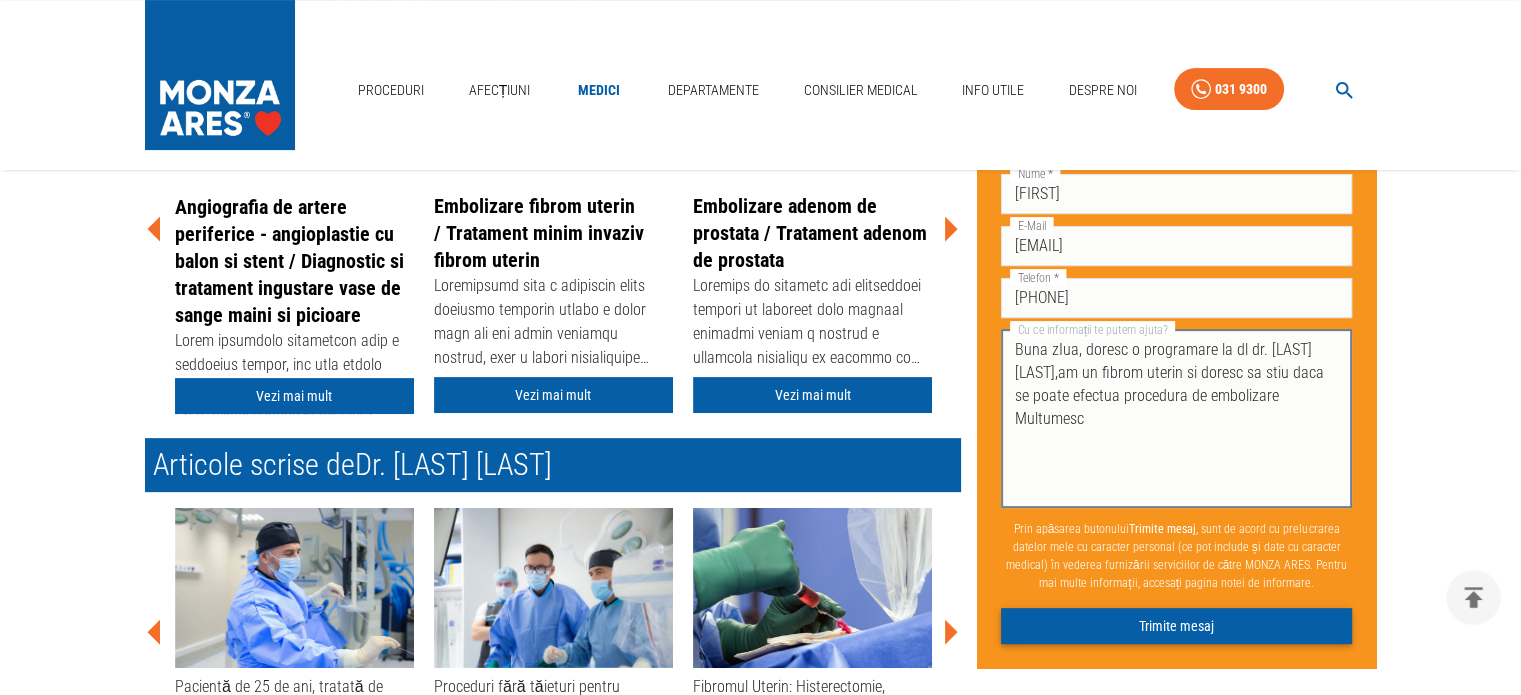 type on "Buna zIua, doresc o programare la dl dr. [LAST] [LAST],am un fibrom uterin si doresc sa stiu daca se poate efectua procedura de embolizare
Multumesc" 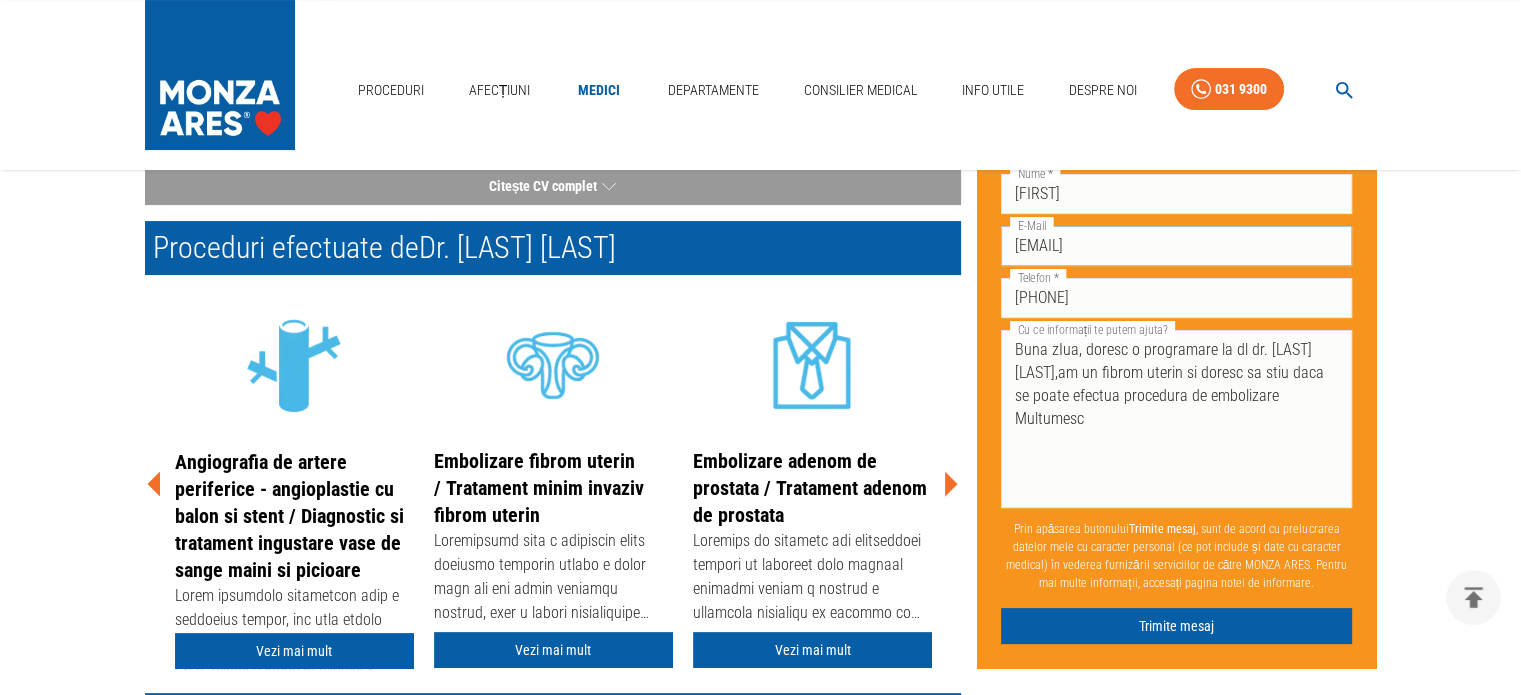 scroll, scrollTop: 300, scrollLeft: 0, axis: vertical 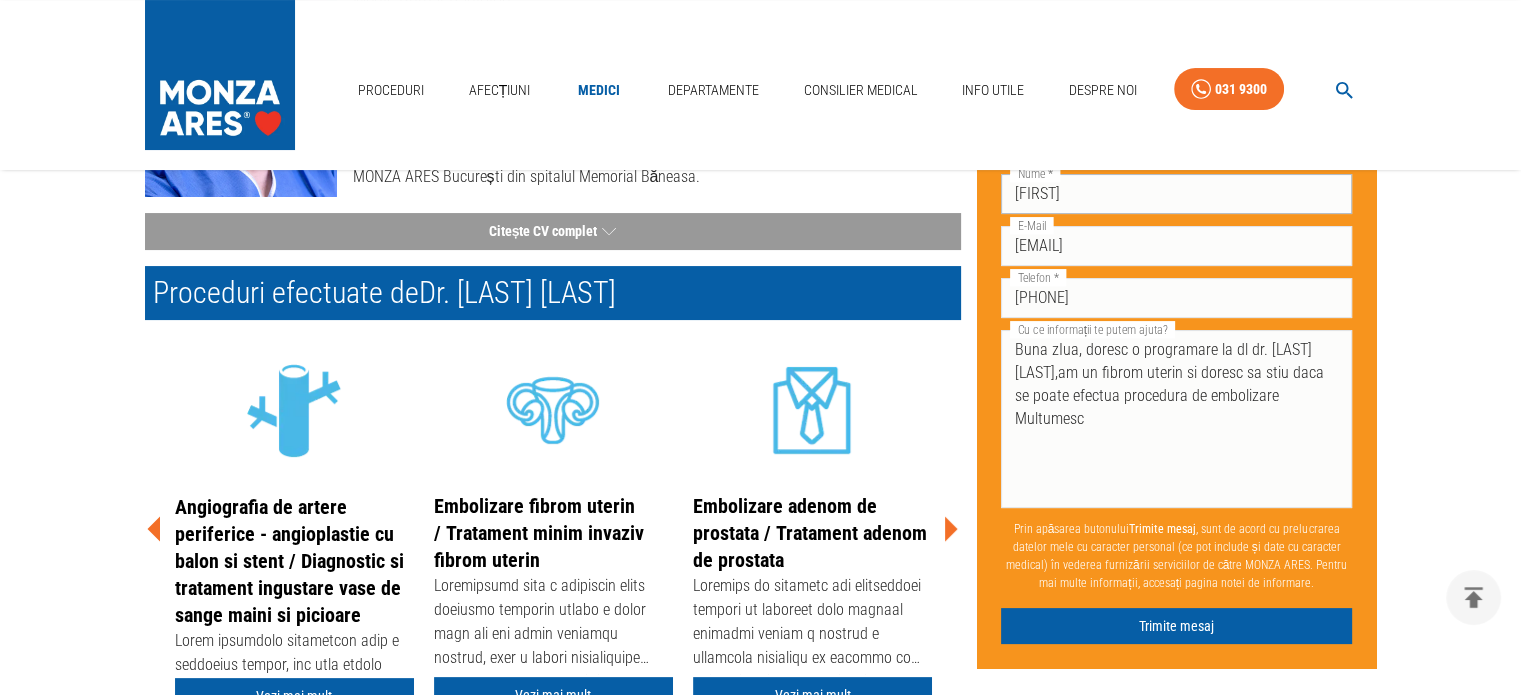 click on "[FIRST]" at bounding box center [1177, 194] 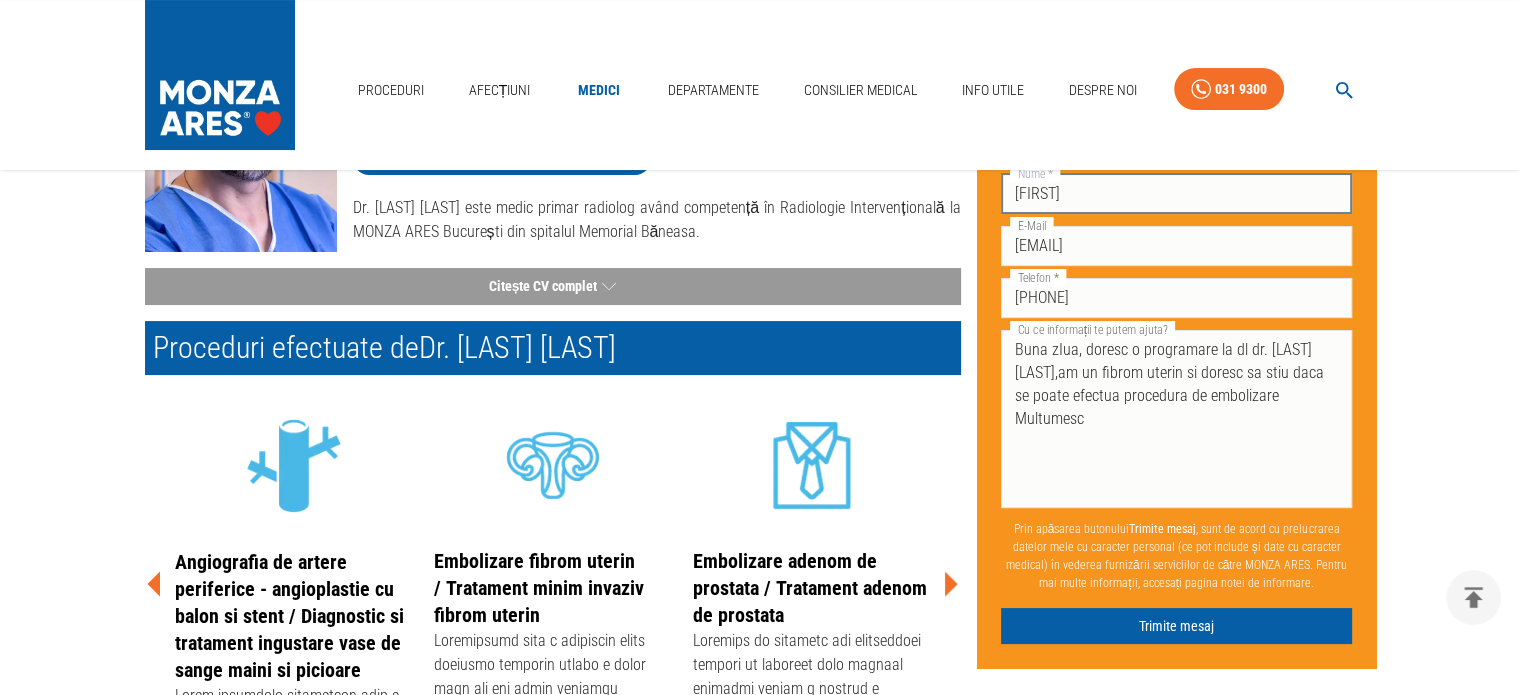 scroll, scrollTop: 0, scrollLeft: 0, axis: both 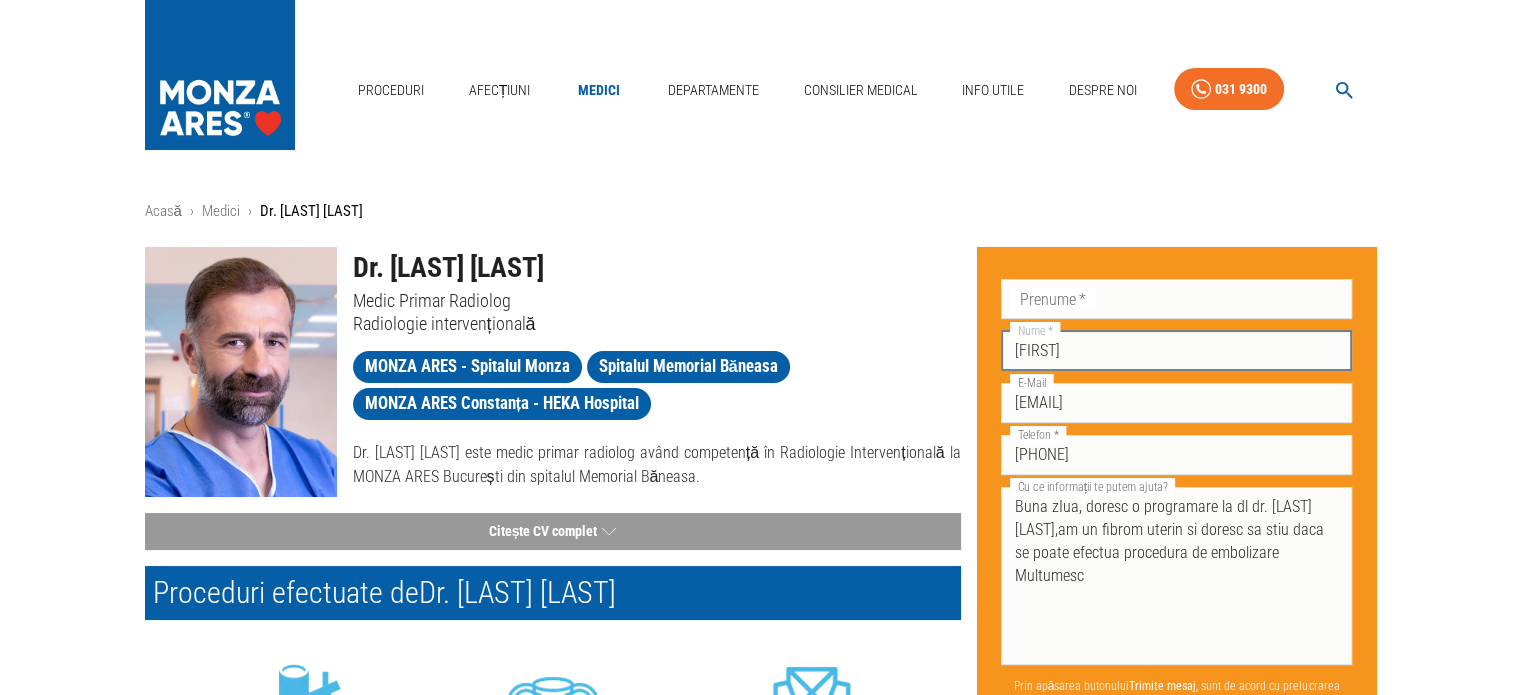 click on "[FIRST]" at bounding box center (1177, 351) 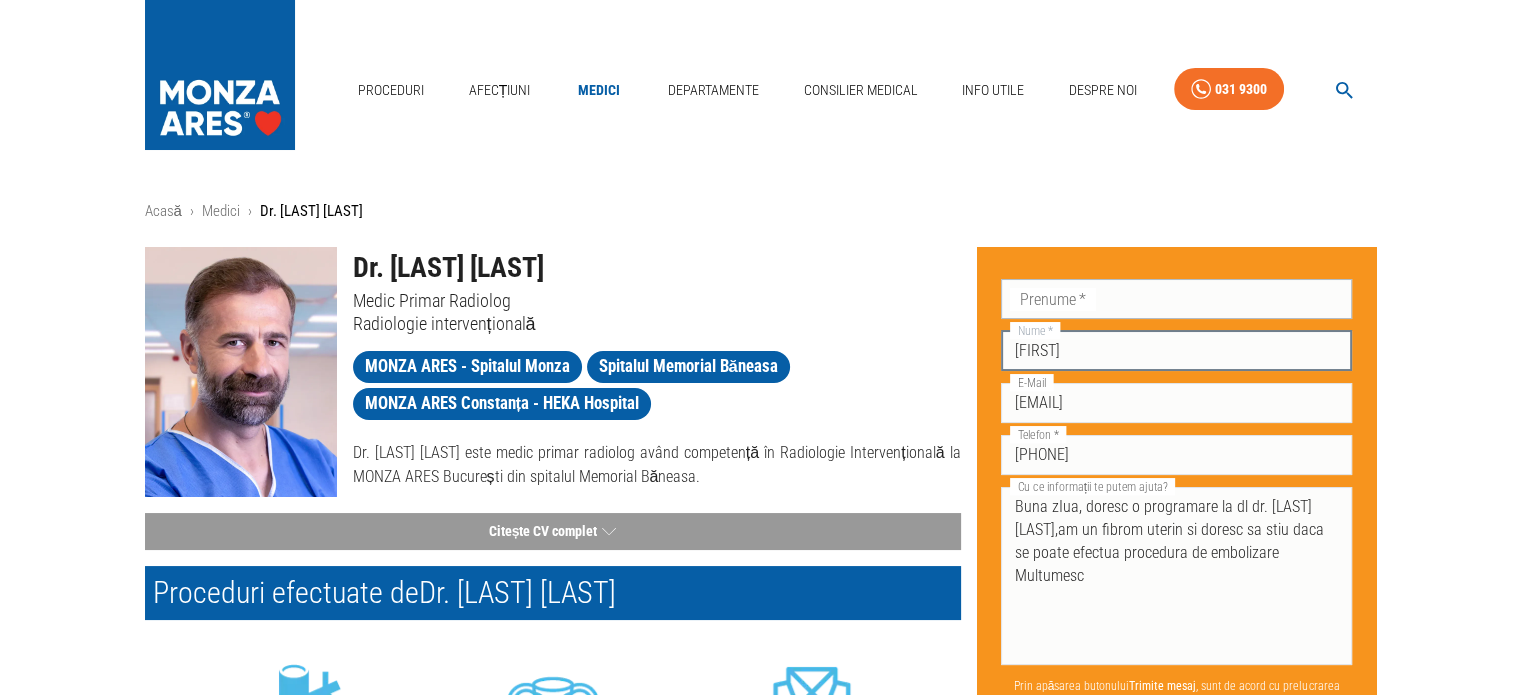 click on "Prenume   *" at bounding box center (1177, 299) 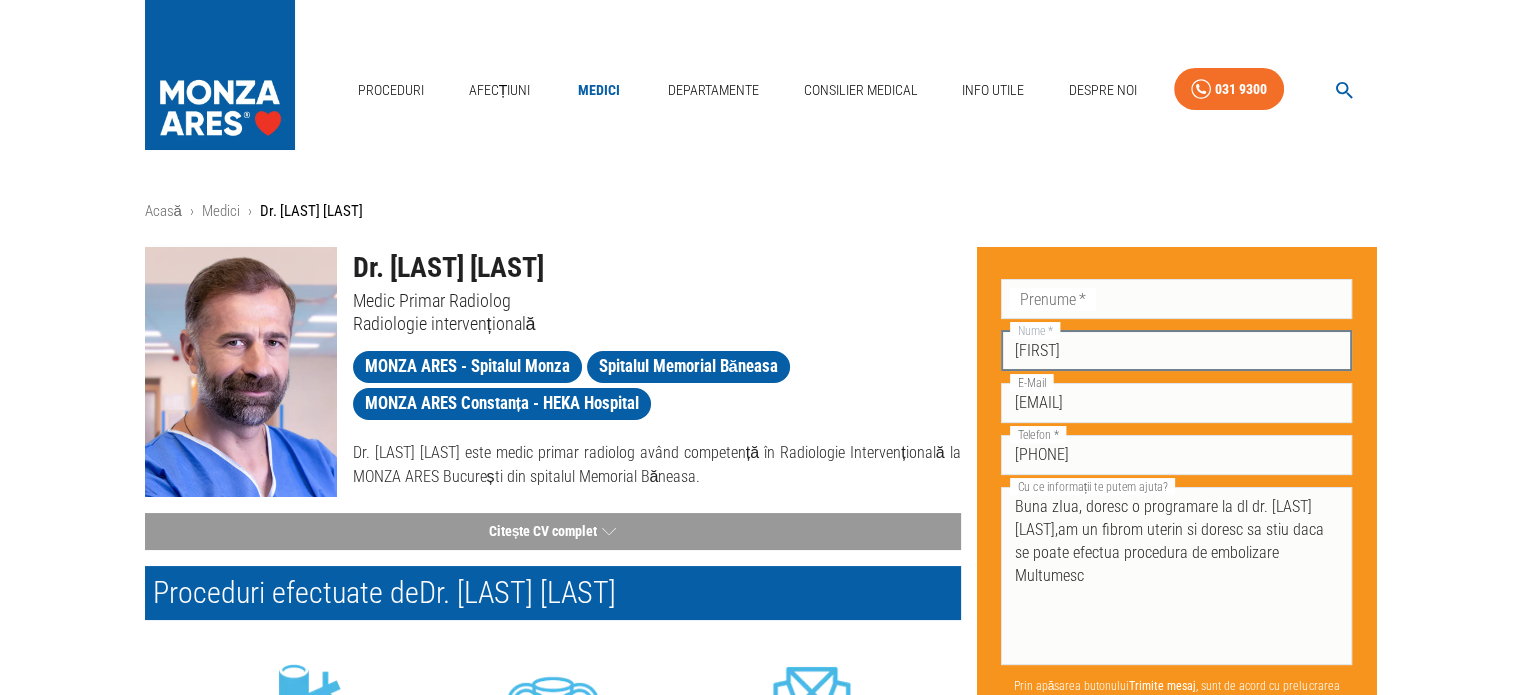 drag, startPoint x: 1052, startPoint y: 348, endPoint x: 1008, endPoint y: 349, distance: 44.011364 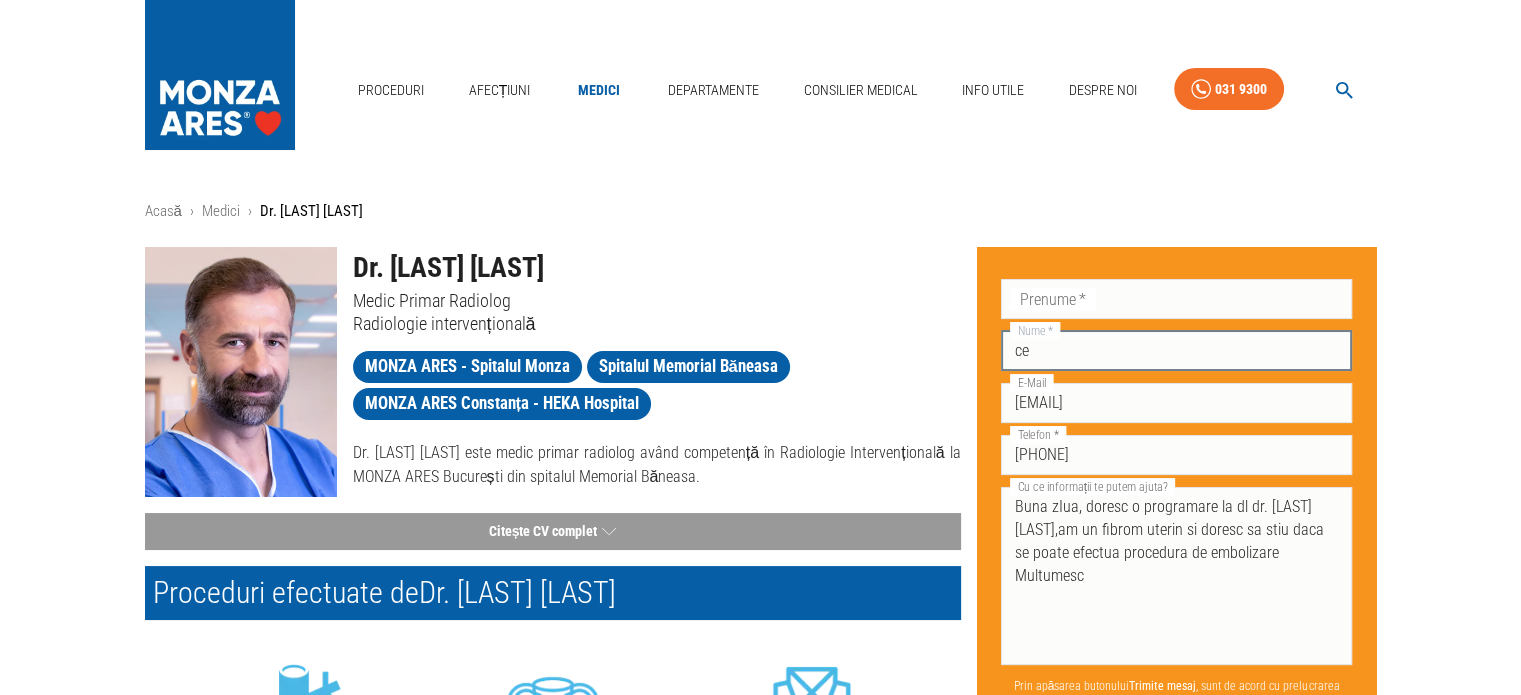 type on "c" 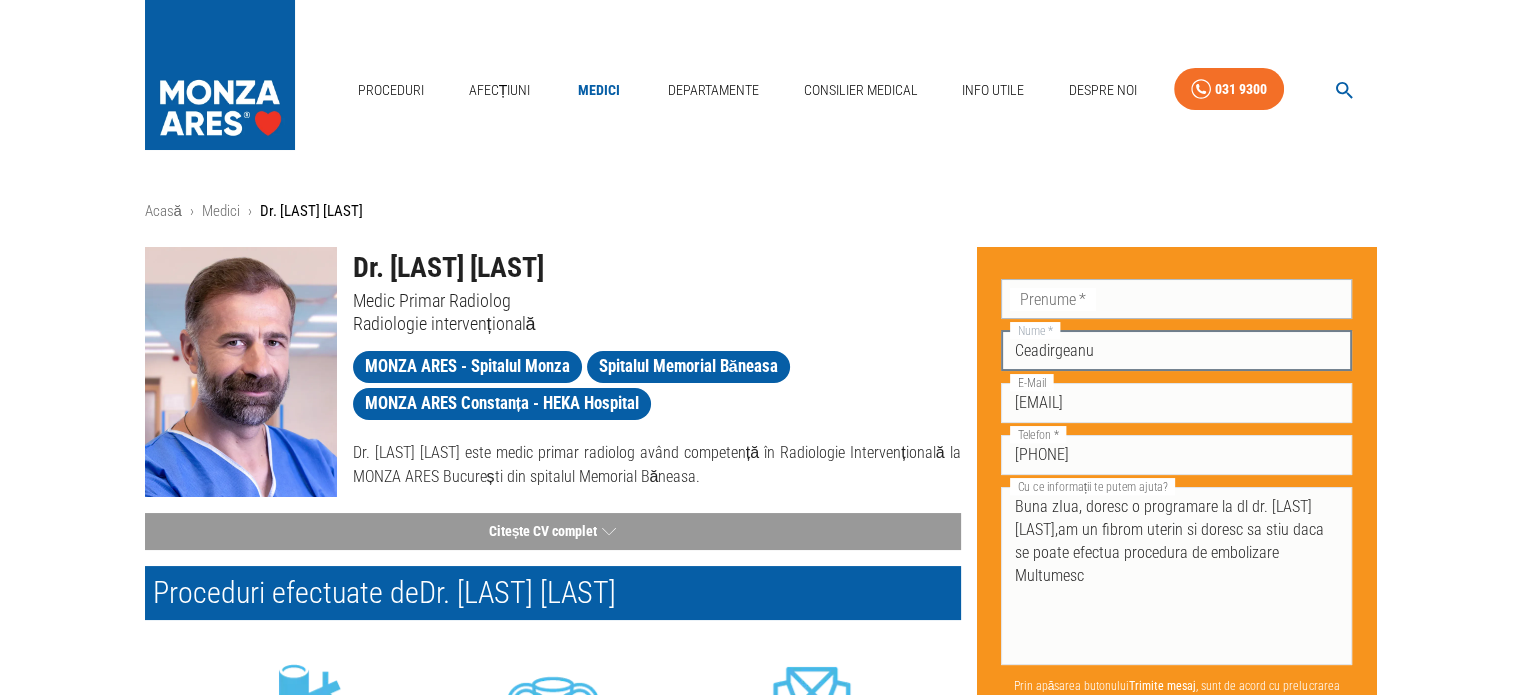 type on "Ceadirgeanu" 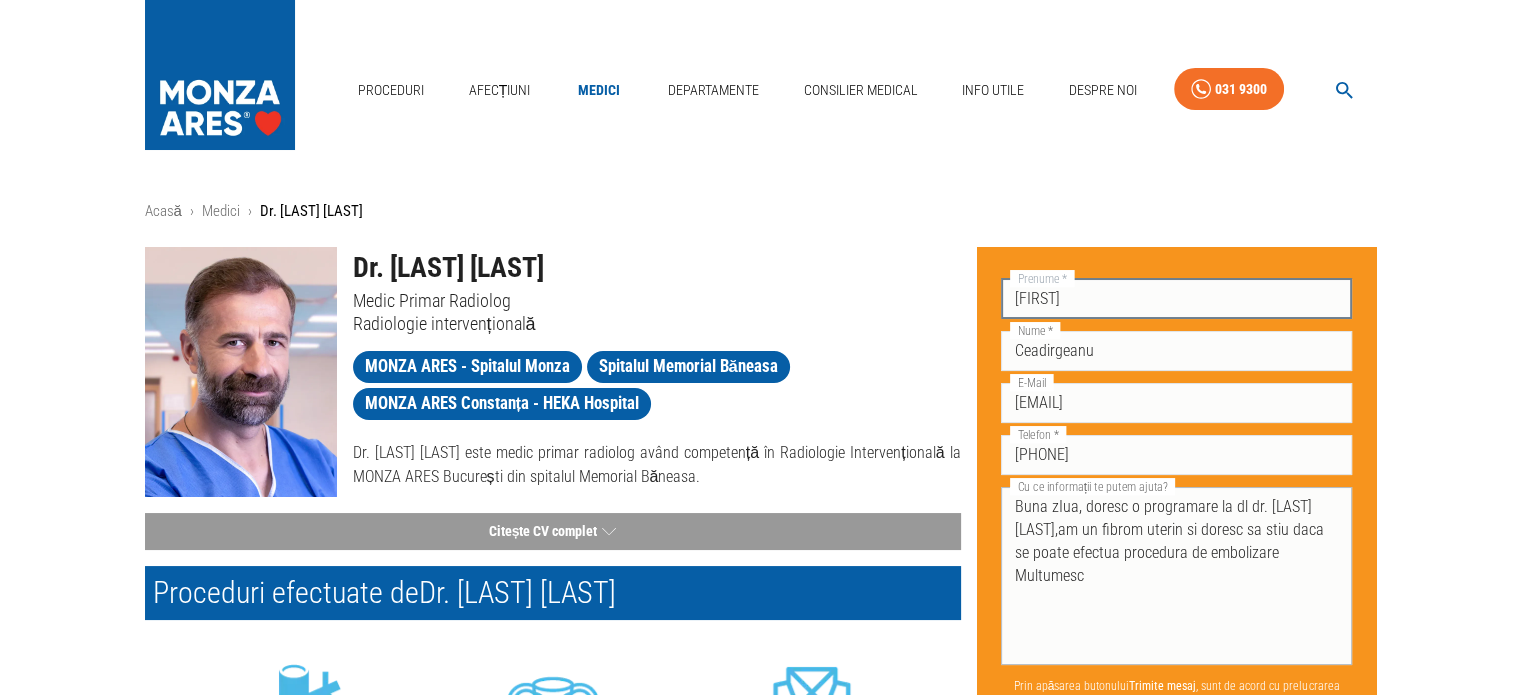 type on "[FIRST]" 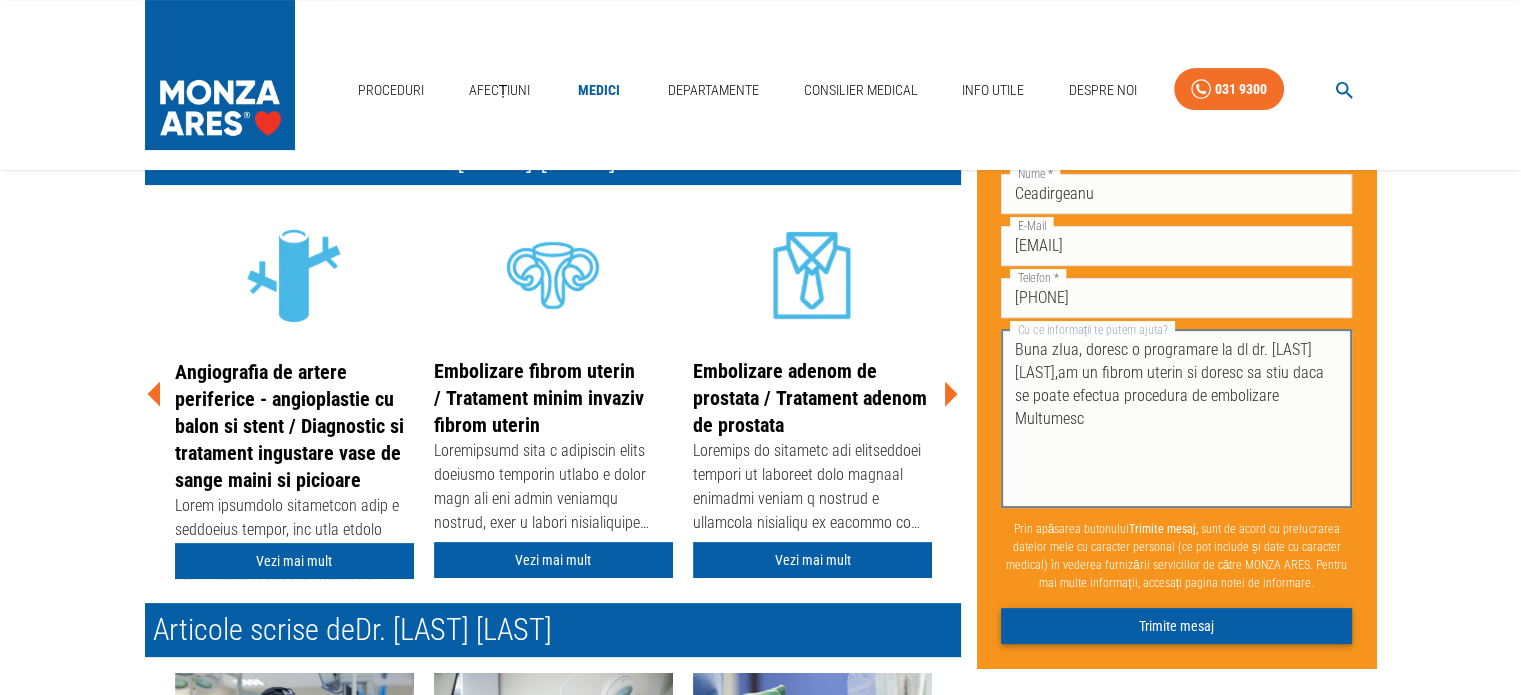 scroll, scrollTop: 500, scrollLeft: 0, axis: vertical 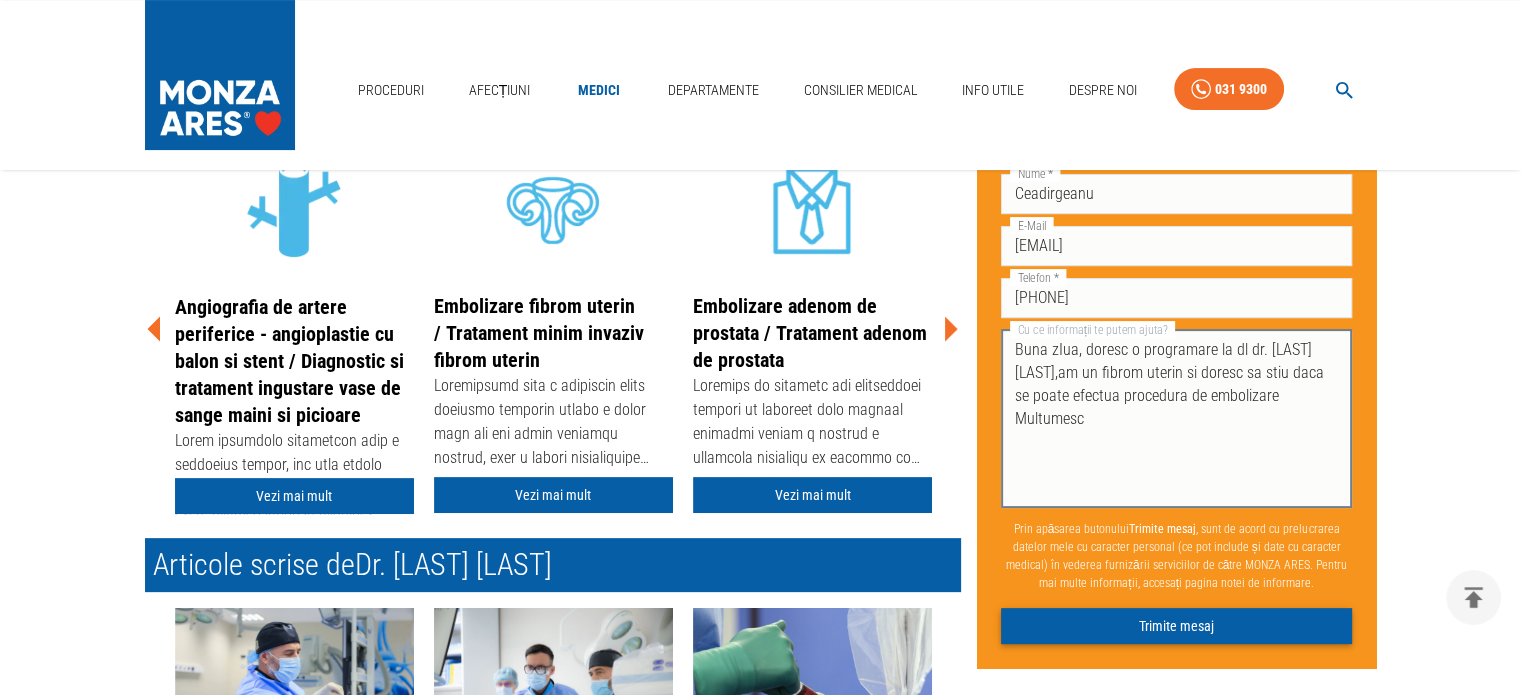 click on "Trimite mesaj" at bounding box center [1177, 626] 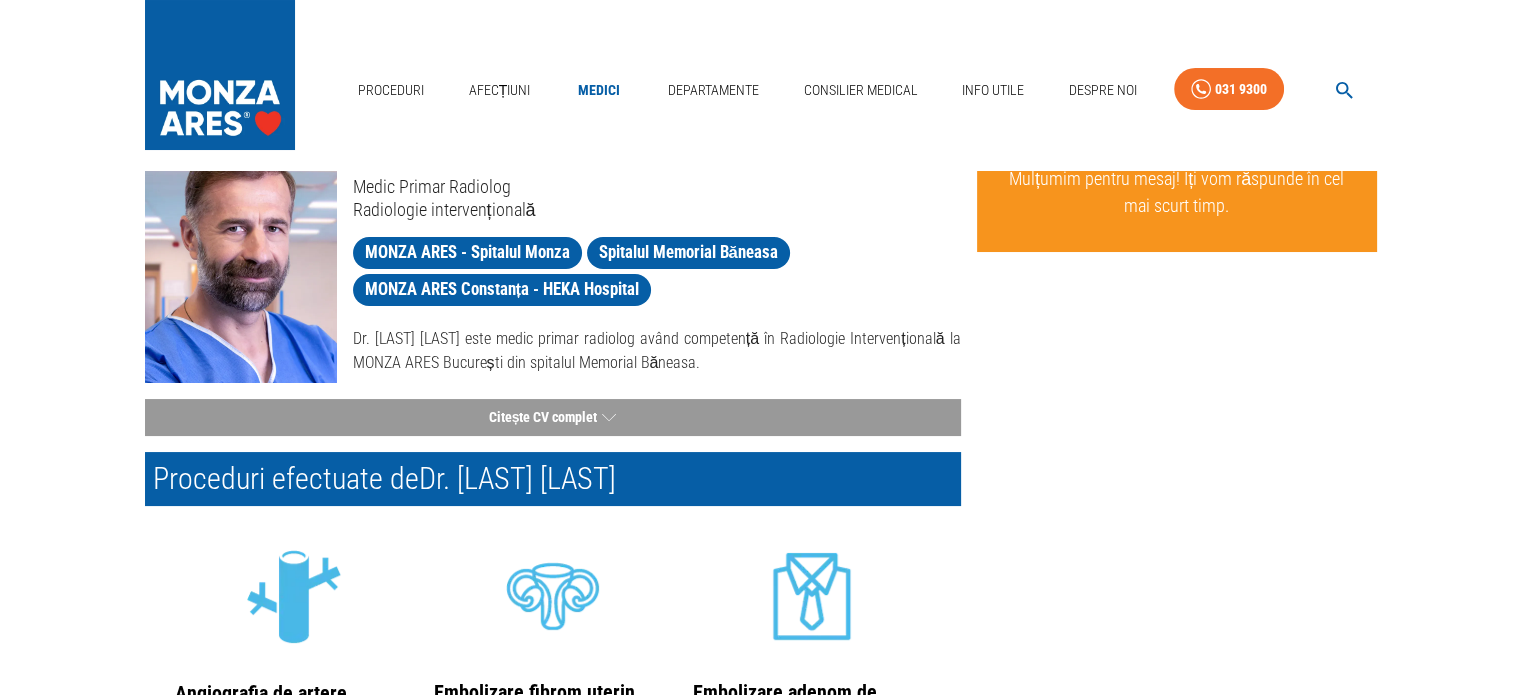 scroll, scrollTop: 0, scrollLeft: 0, axis: both 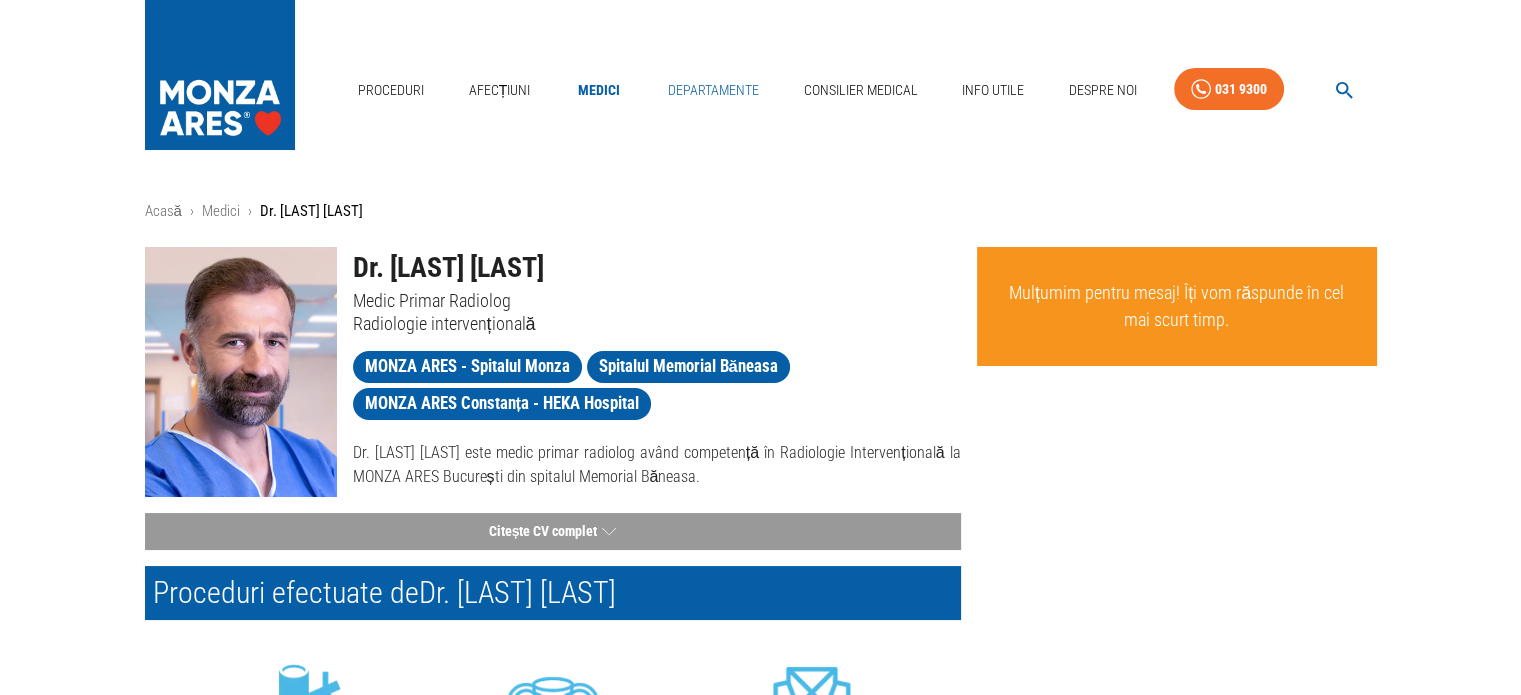 click on "Departamente" at bounding box center [713, 90] 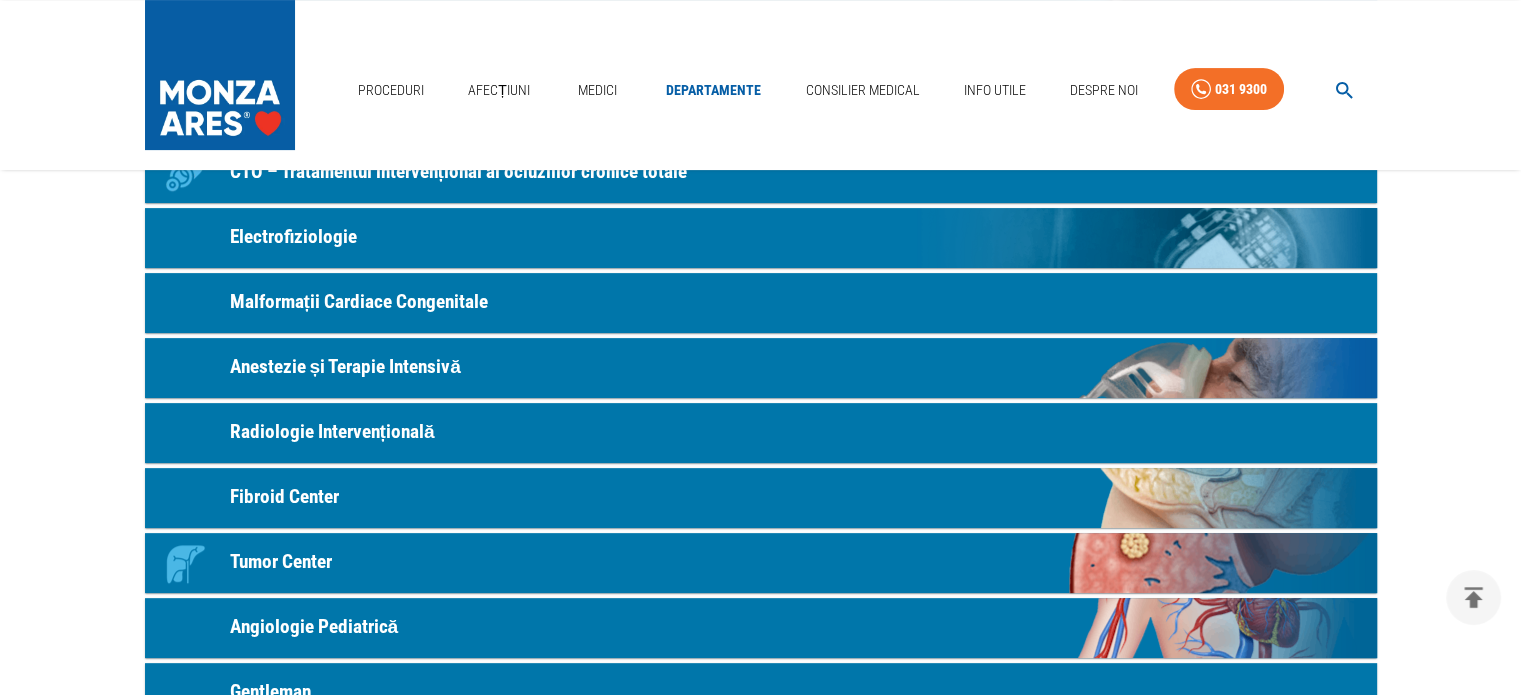 scroll, scrollTop: 600, scrollLeft: 0, axis: vertical 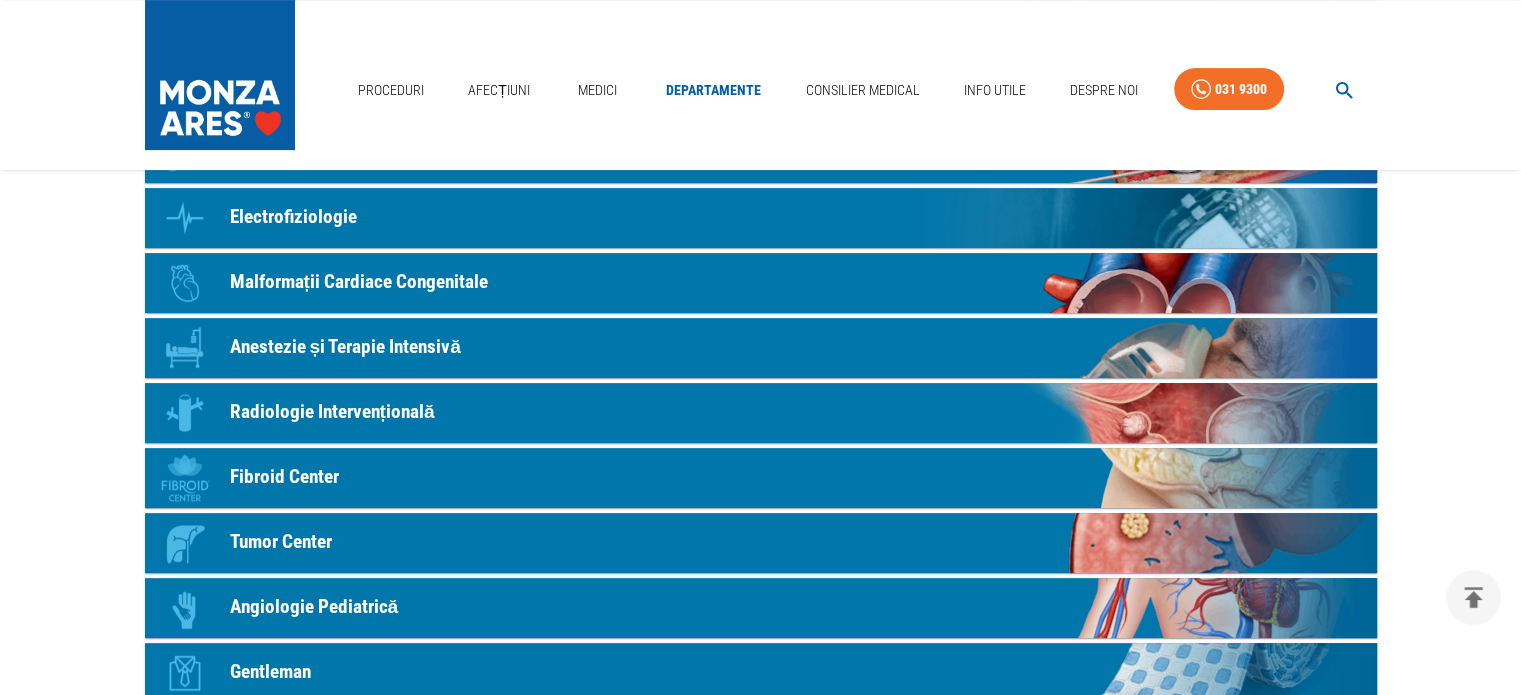 click on "Fibroid Center" at bounding box center (284, 477) 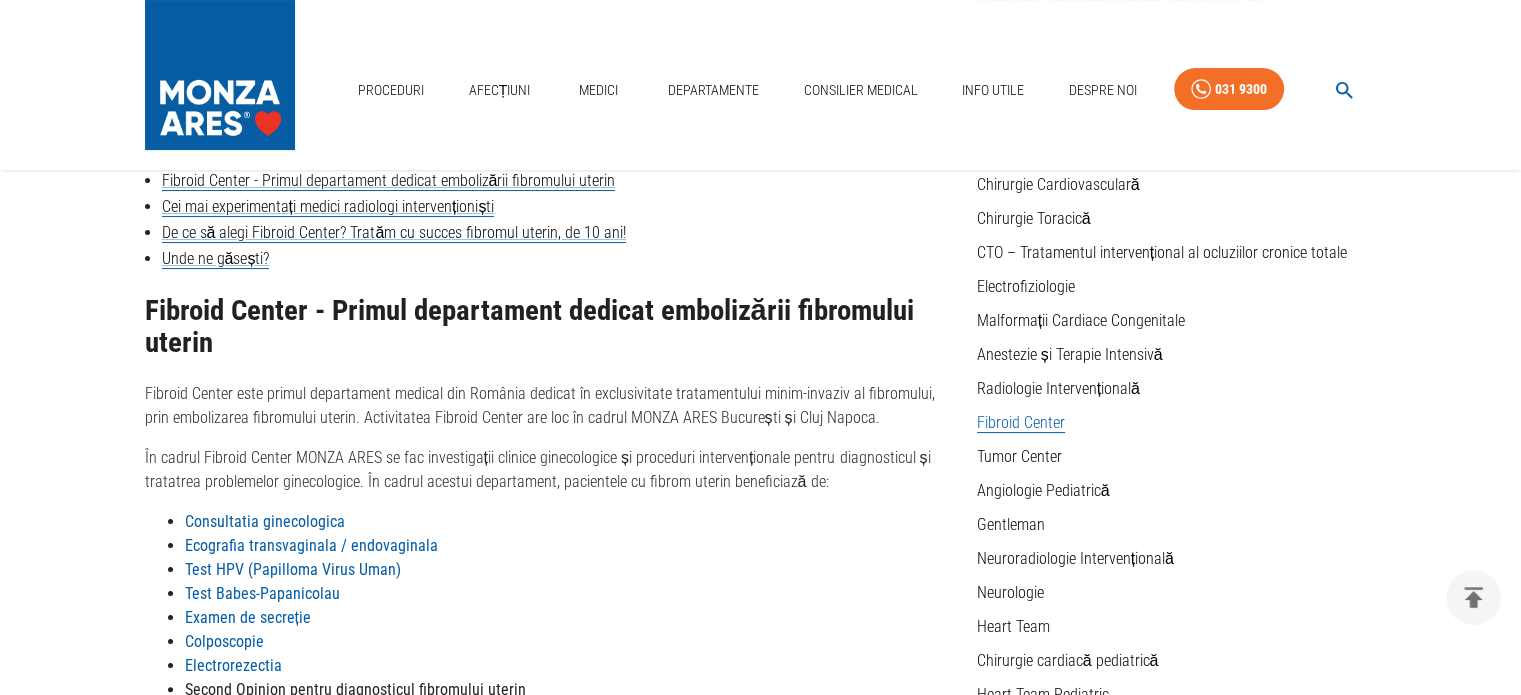 scroll, scrollTop: 300, scrollLeft: 0, axis: vertical 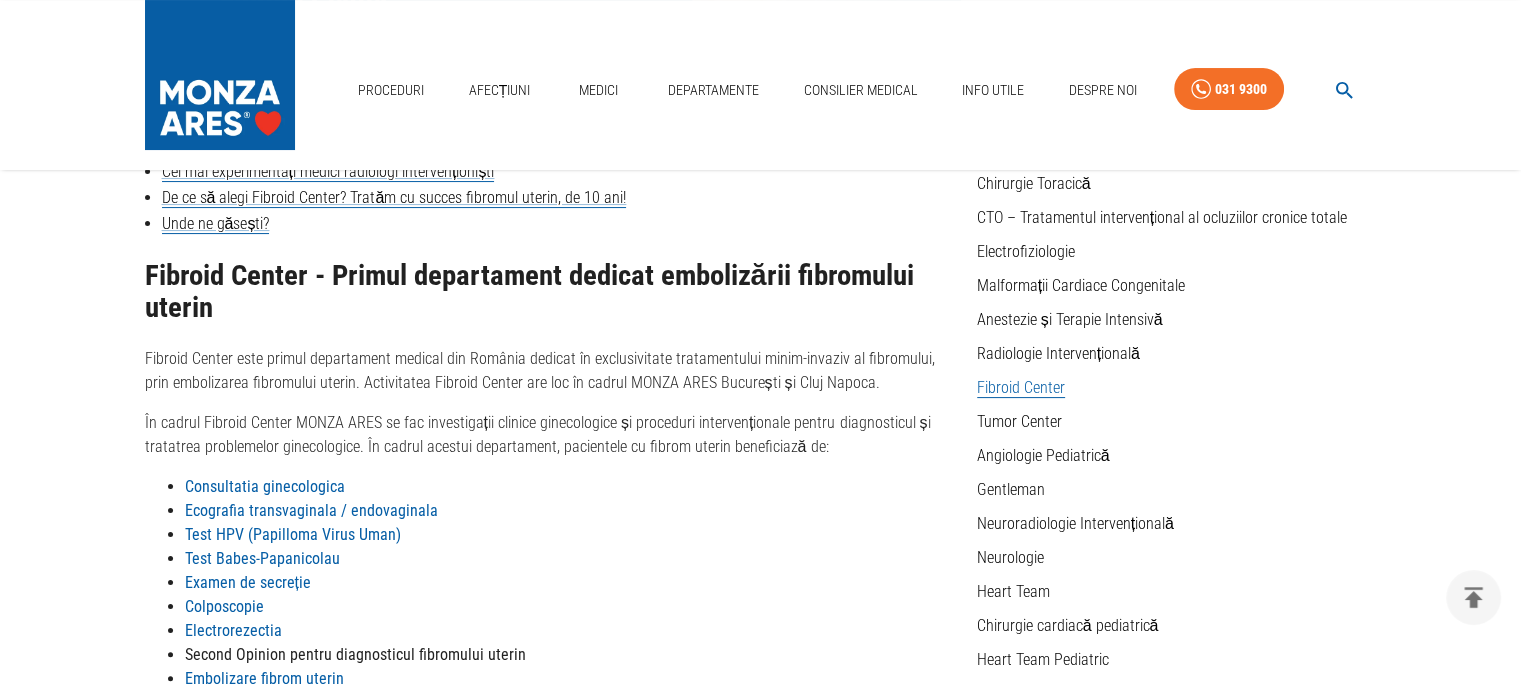 click on "Consultatia ginecologica" at bounding box center (265, 486) 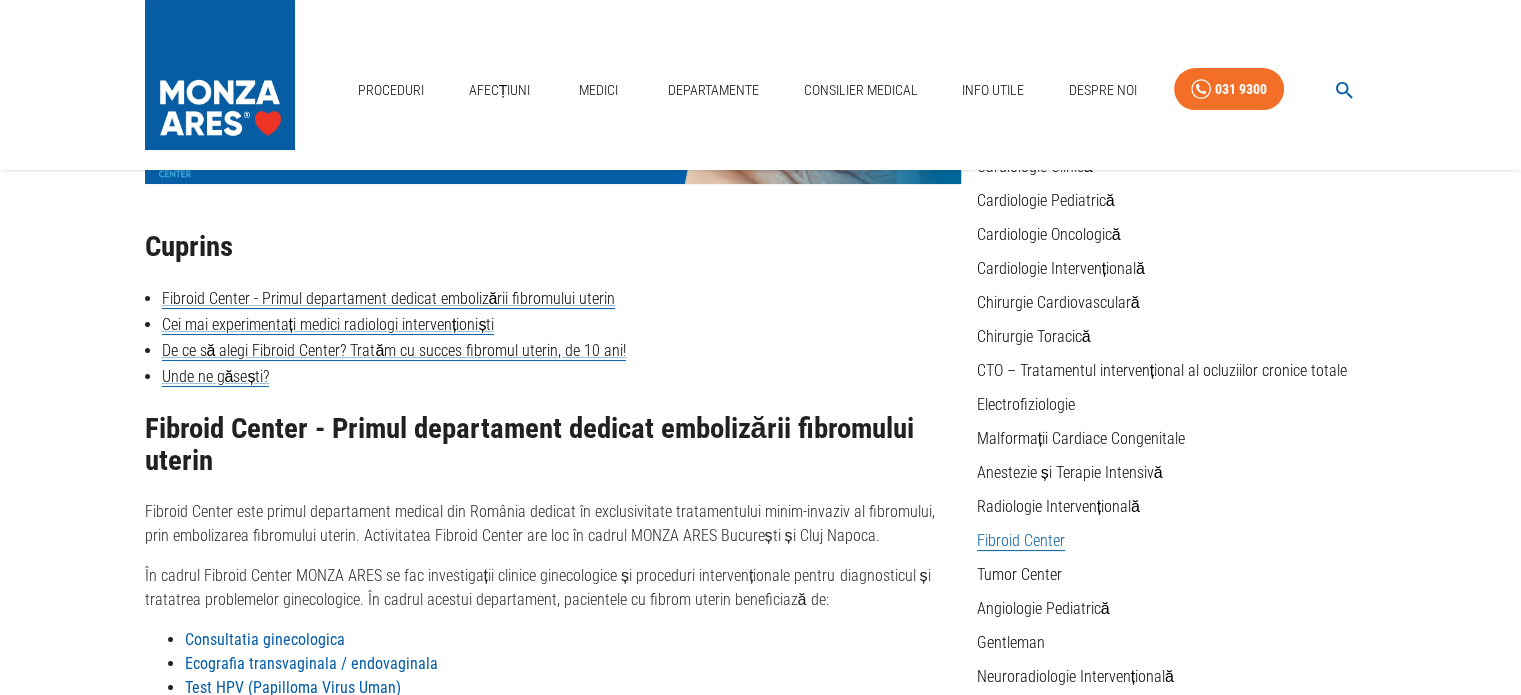 scroll, scrollTop: 100, scrollLeft: 0, axis: vertical 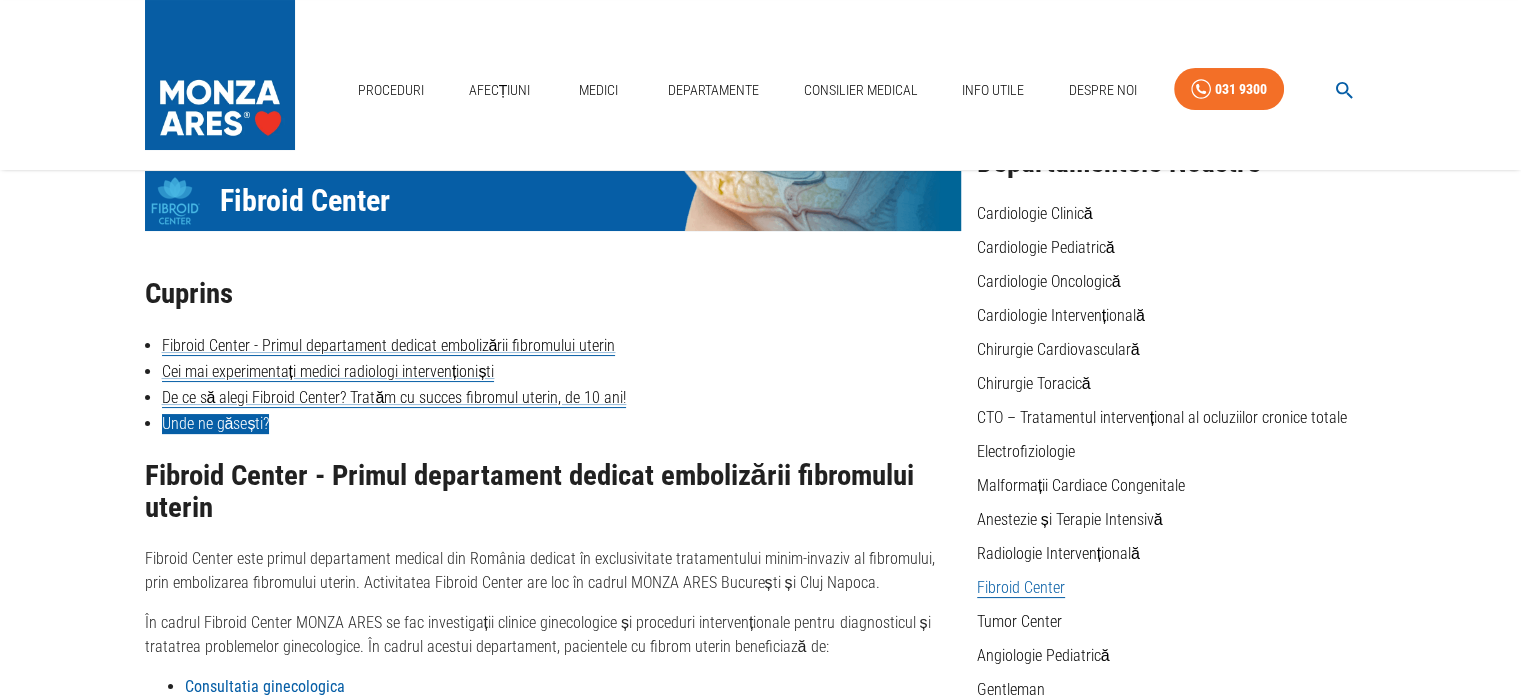 click on "Unde ne găsești?" at bounding box center [216, 424] 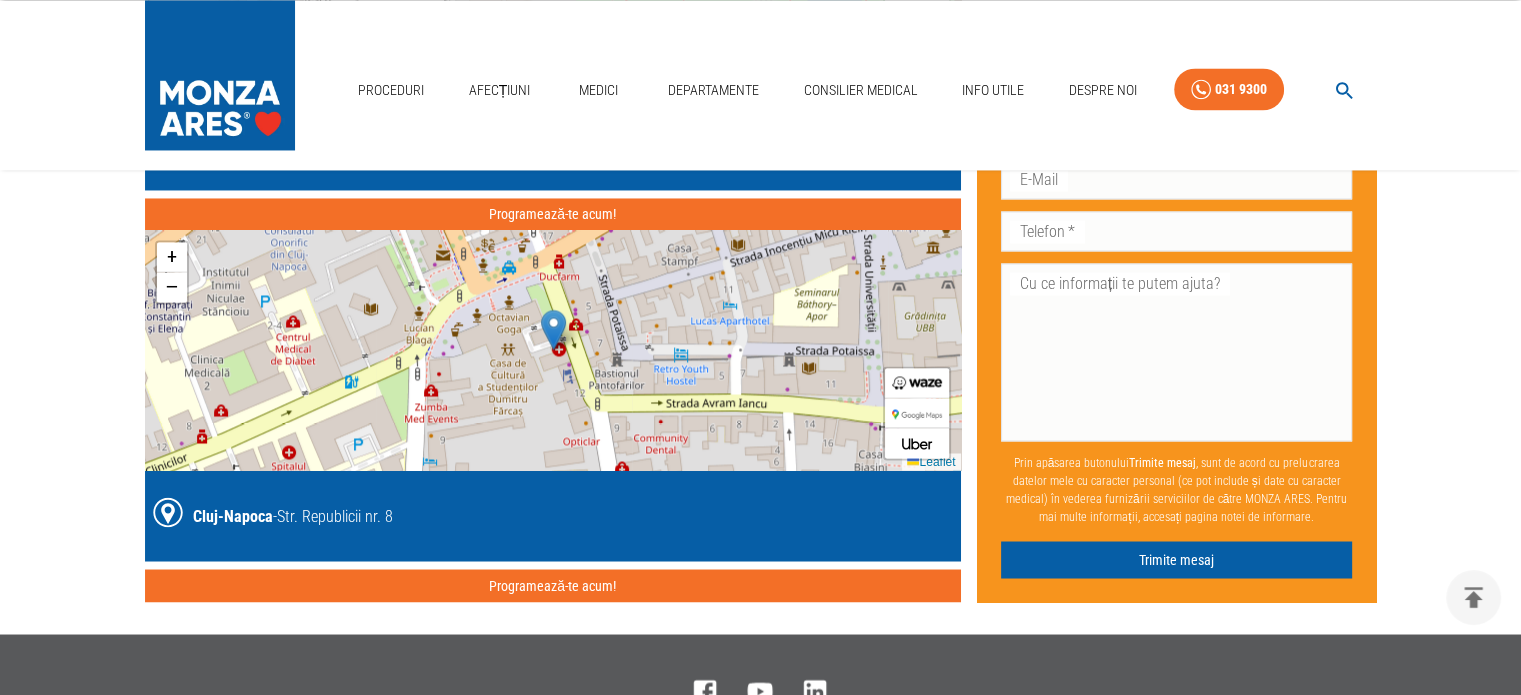 scroll, scrollTop: 3404, scrollLeft: 0, axis: vertical 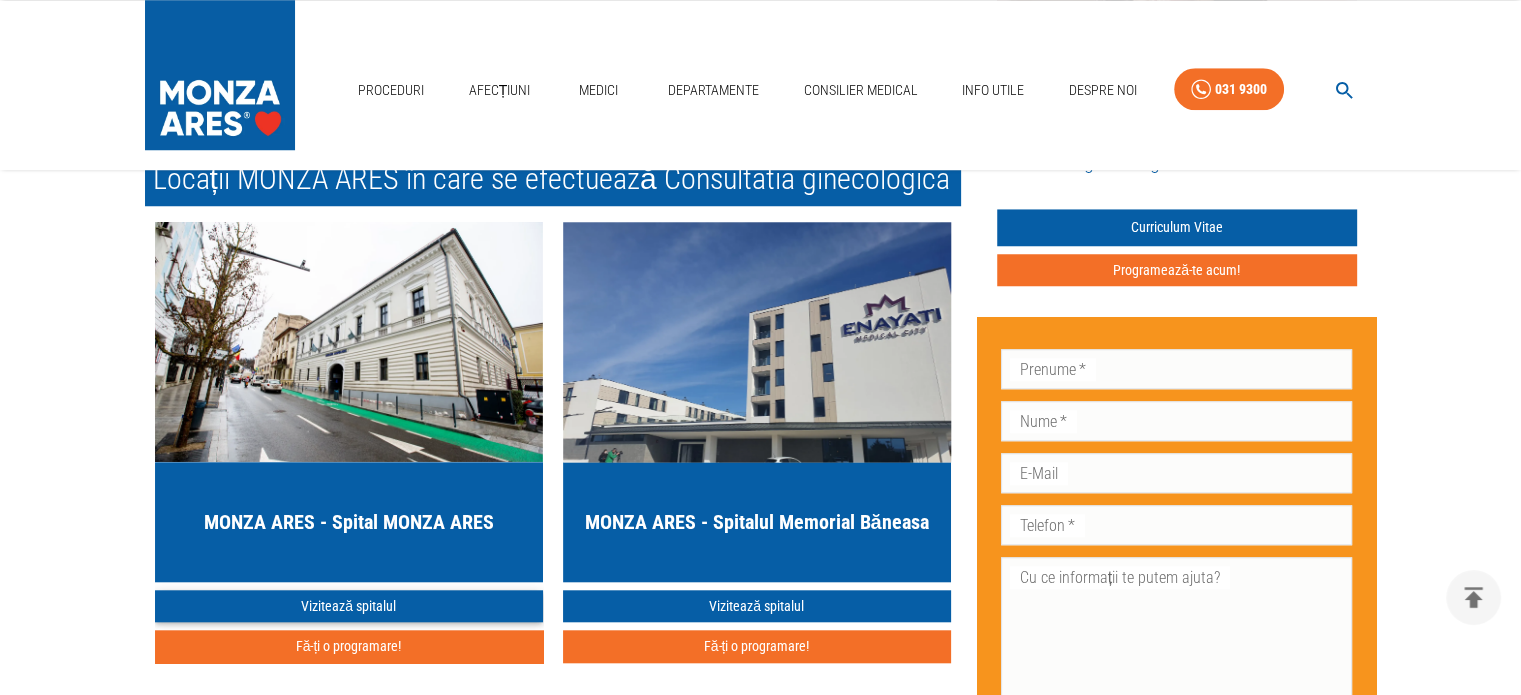 click on "Vizitează spitalul" at bounding box center (349, 606) 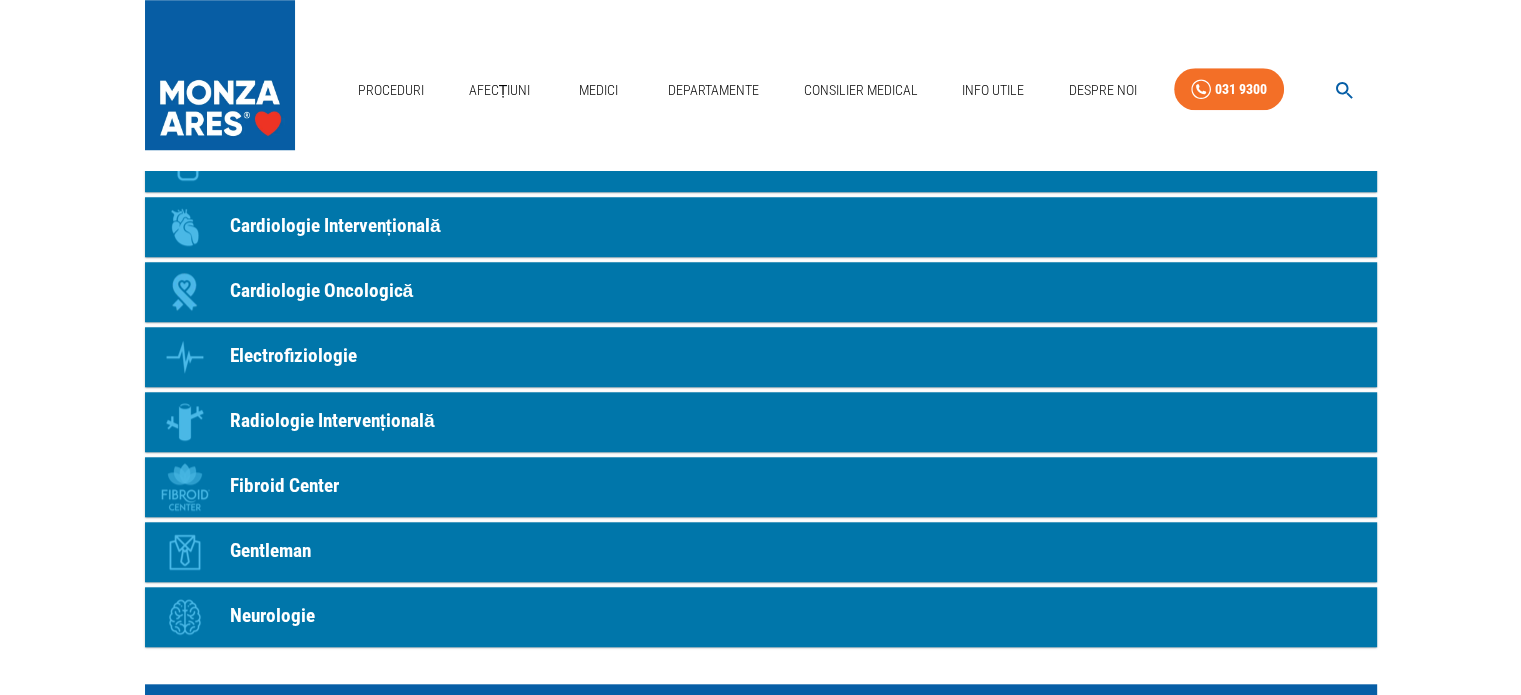 scroll, scrollTop: 0, scrollLeft: 0, axis: both 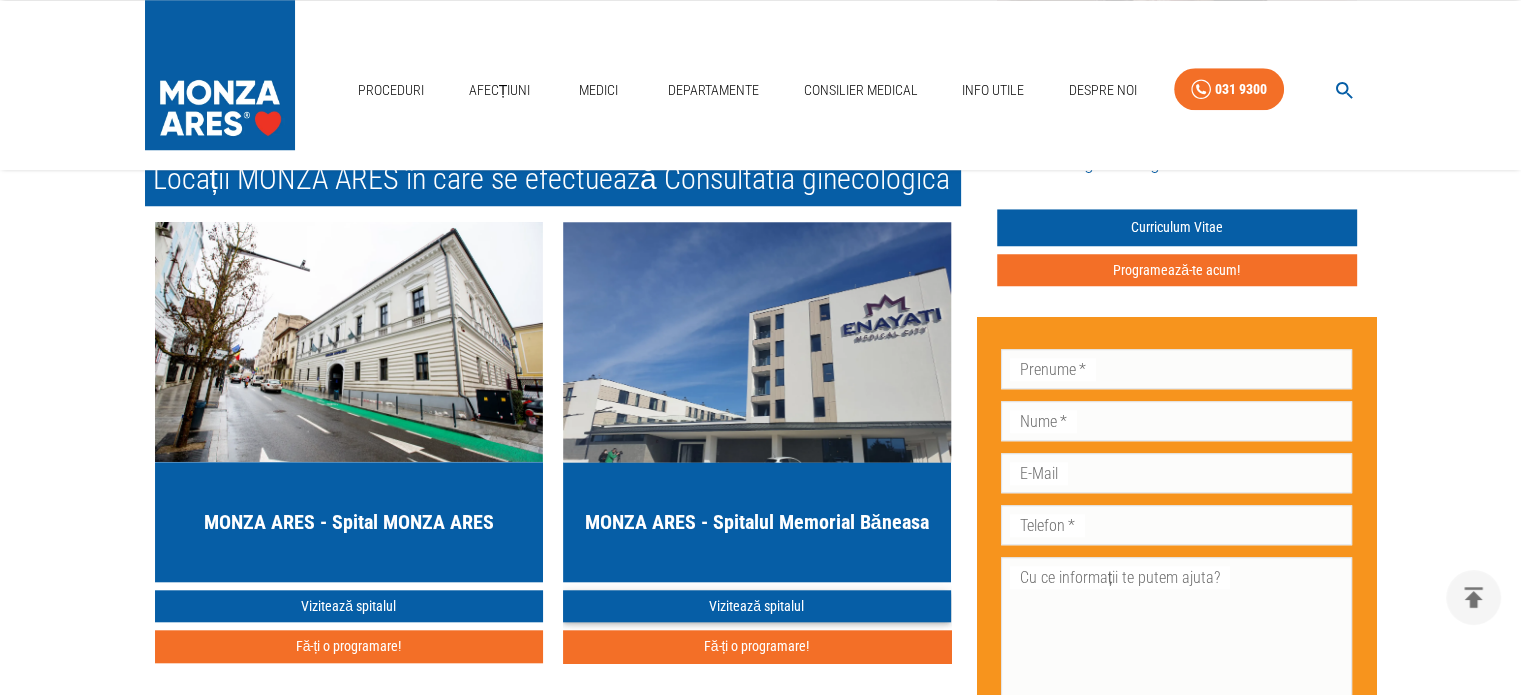 click on "Vizitează spitalul" at bounding box center [757, 606] 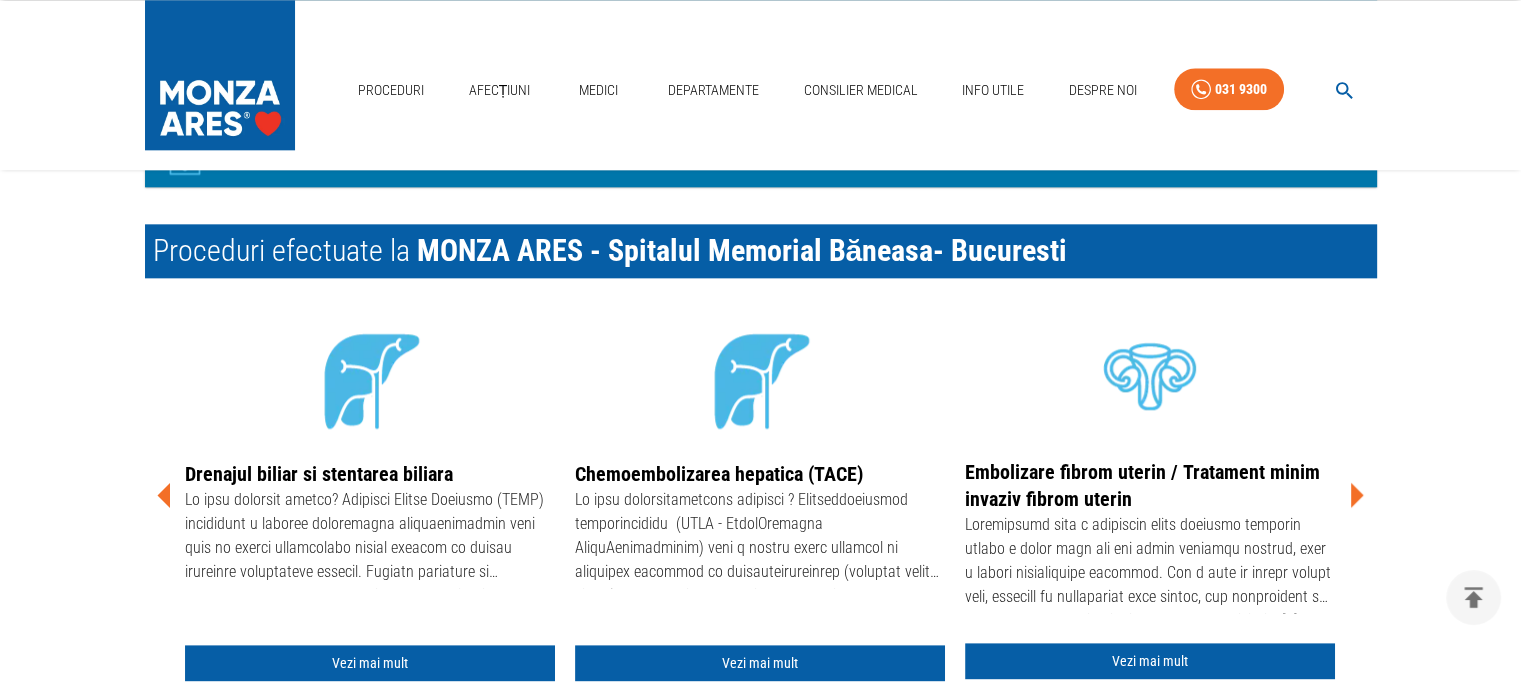 scroll, scrollTop: 2400, scrollLeft: 0, axis: vertical 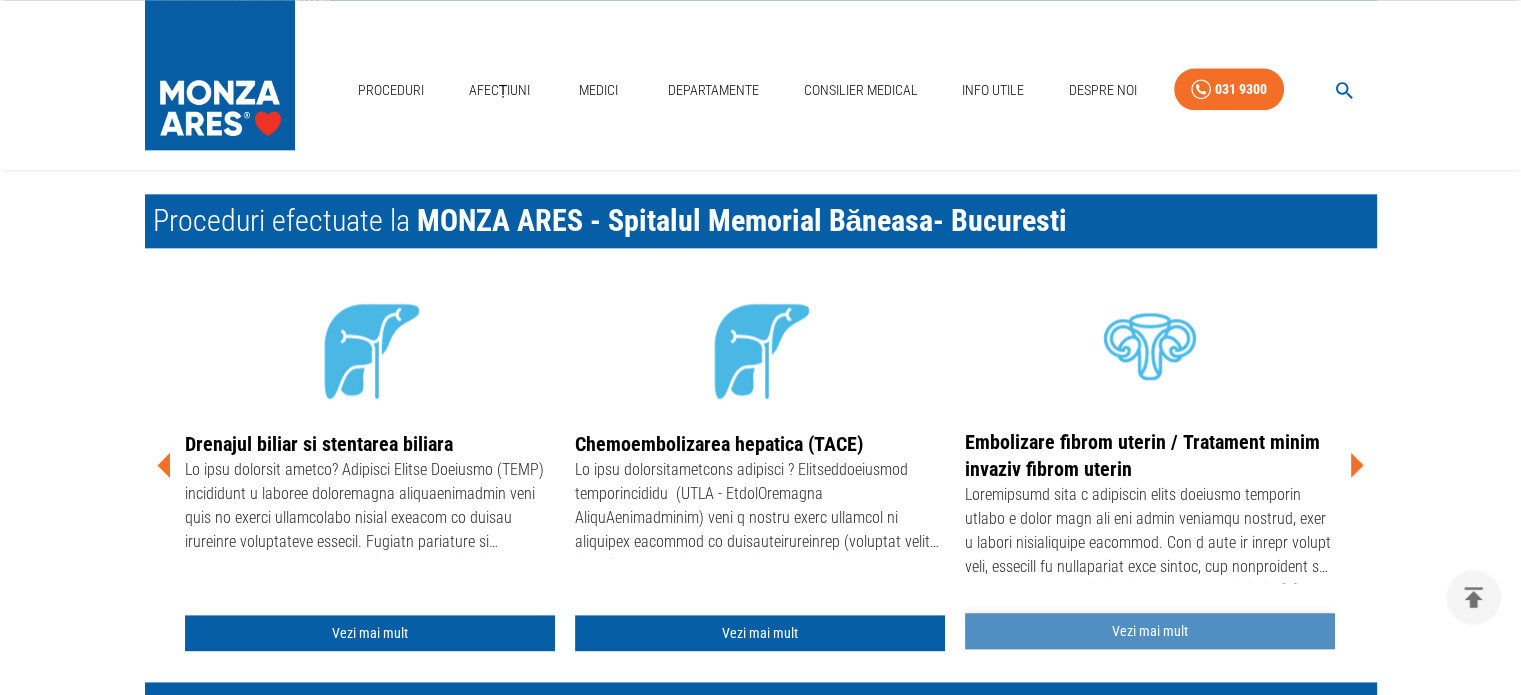 click on "Vezi mai mult" at bounding box center (1150, 631) 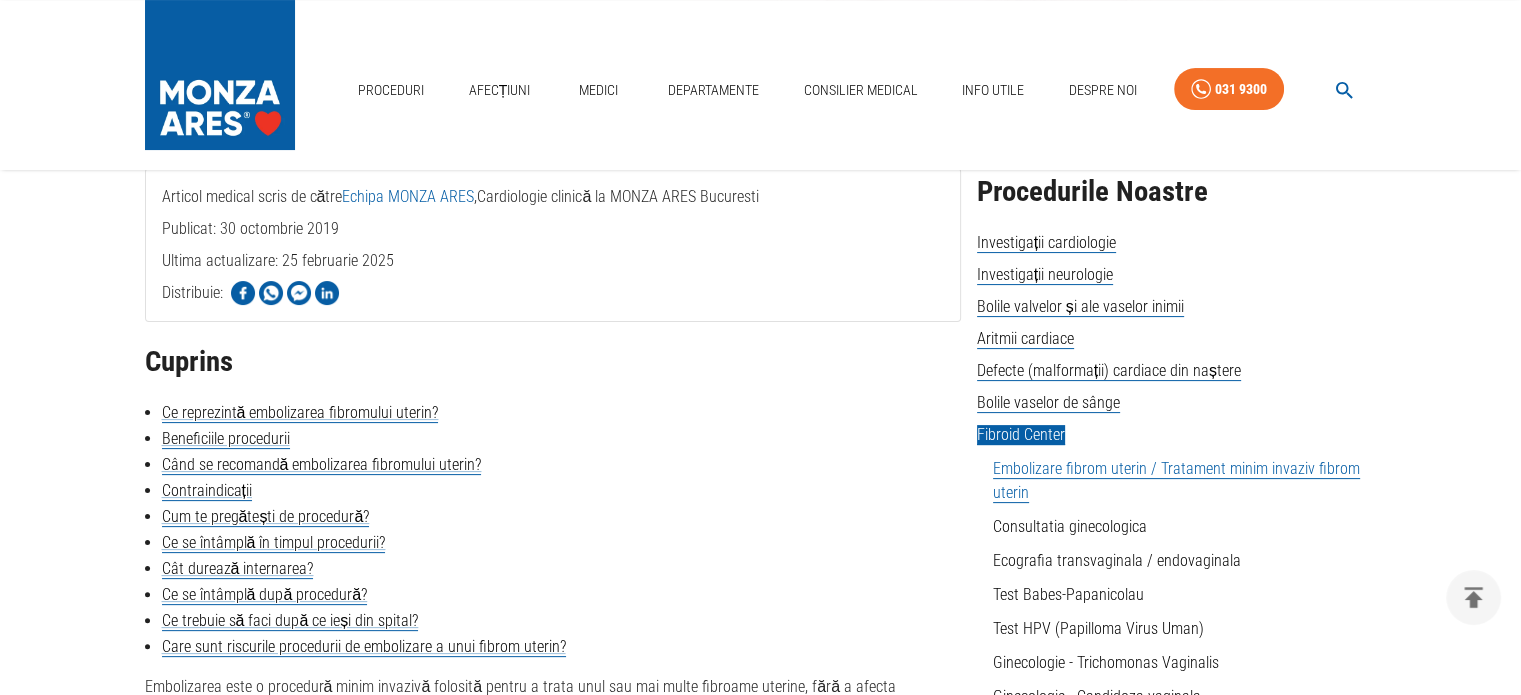 scroll, scrollTop: 400, scrollLeft: 0, axis: vertical 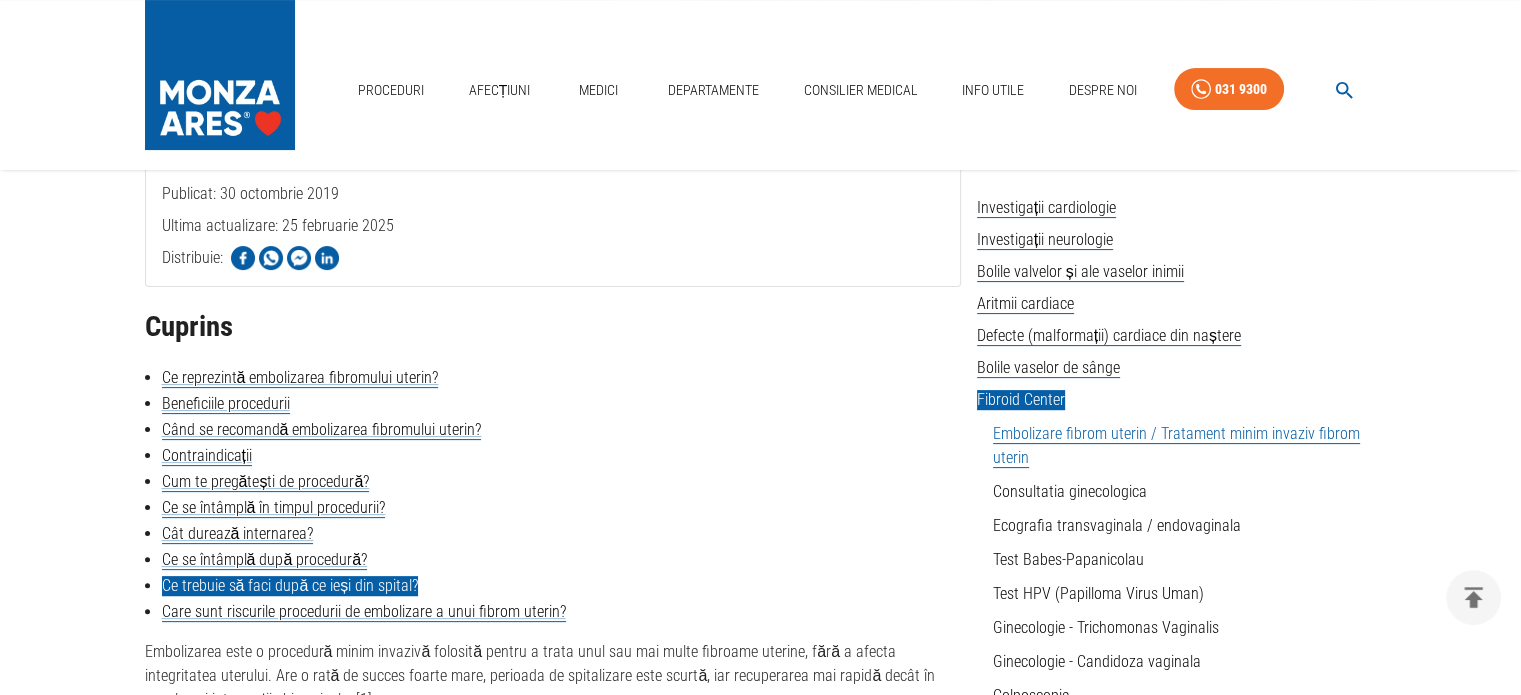 click on "Ce trebuie să faci după ce ieși din spital?" at bounding box center (290, 586) 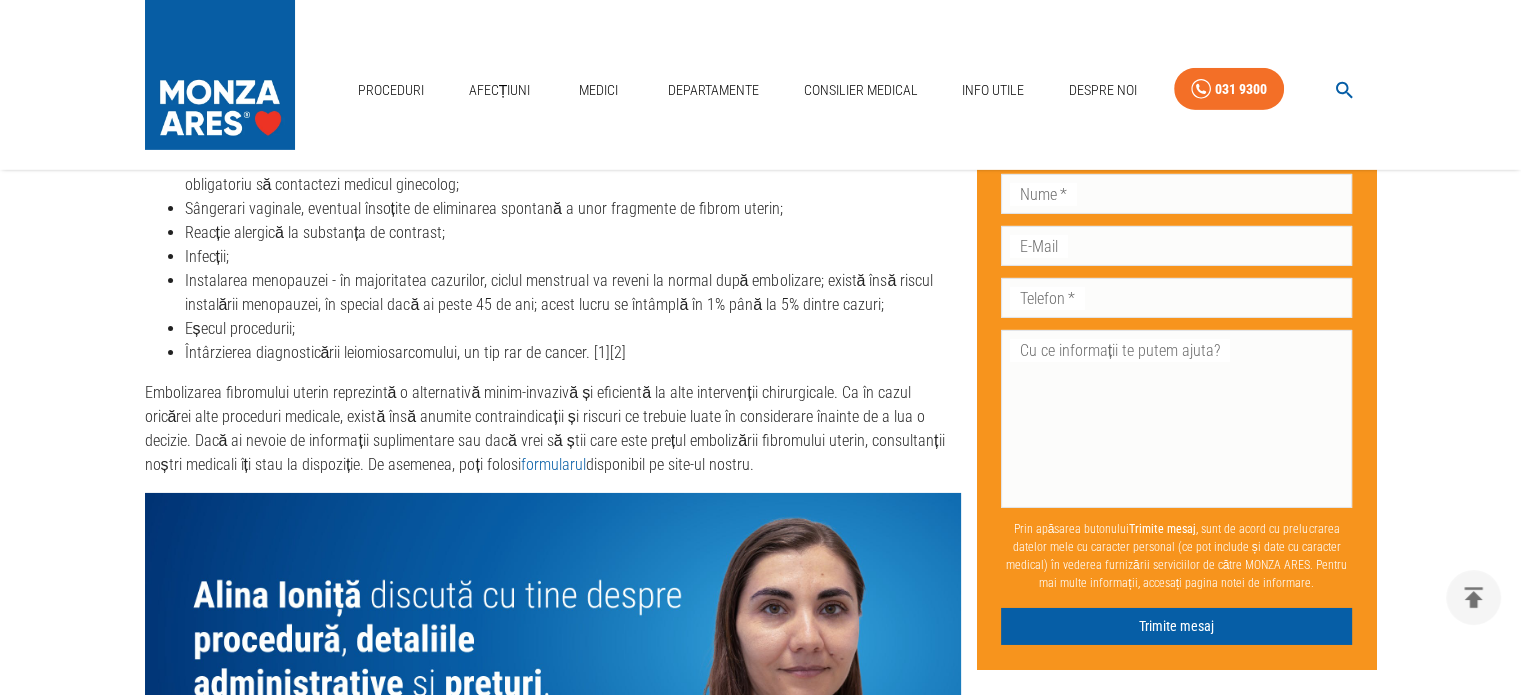 scroll, scrollTop: 6354, scrollLeft: 0, axis: vertical 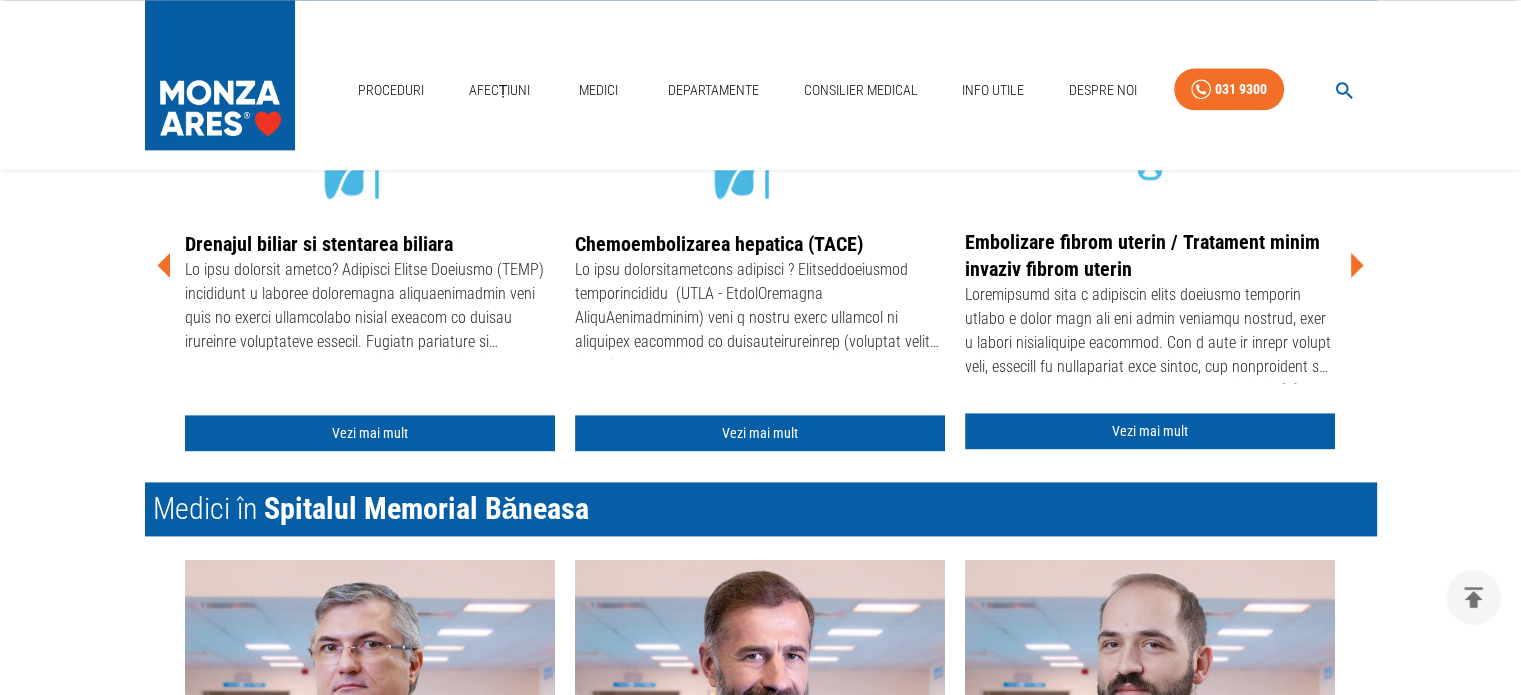 click on "Embolizare fibrom uterin / Tratament minim invaziv fibrom uterin" at bounding box center (1142, 255) 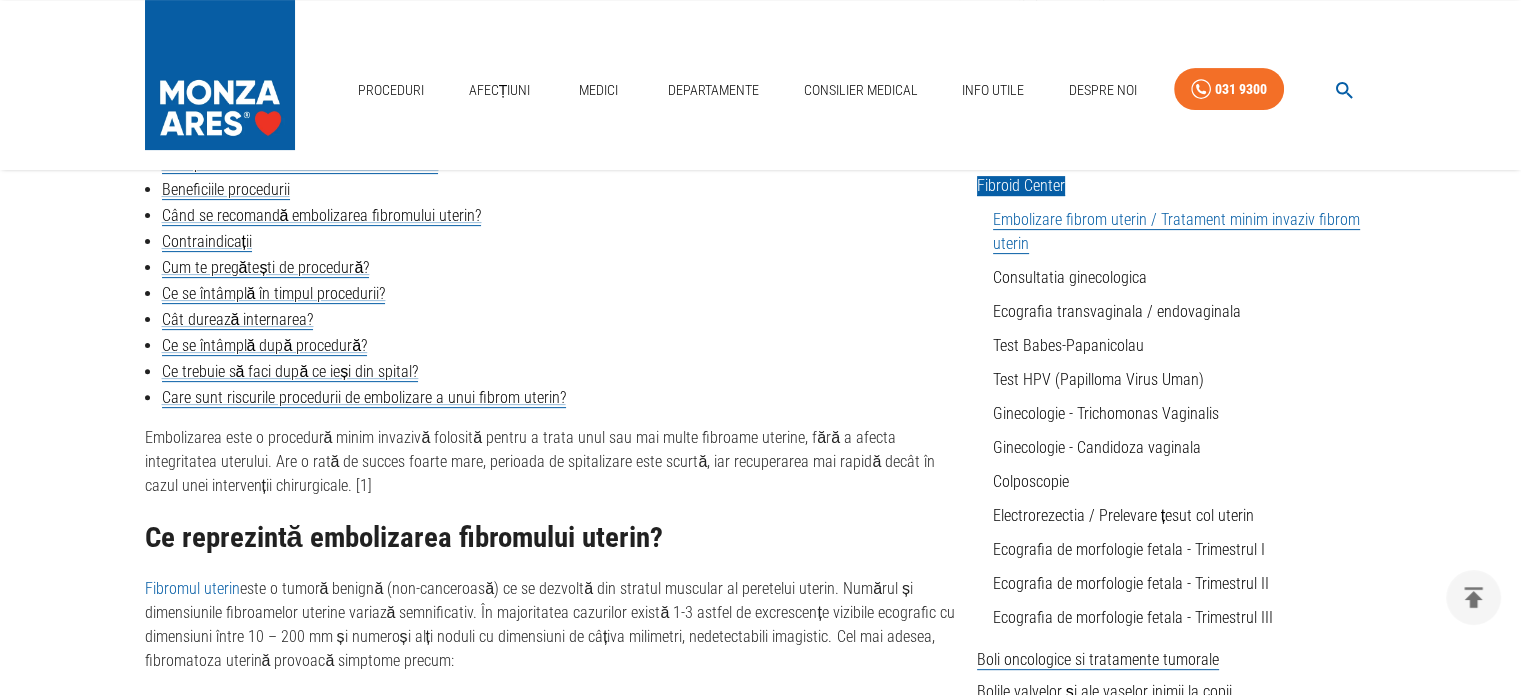 scroll, scrollTop: 600, scrollLeft: 0, axis: vertical 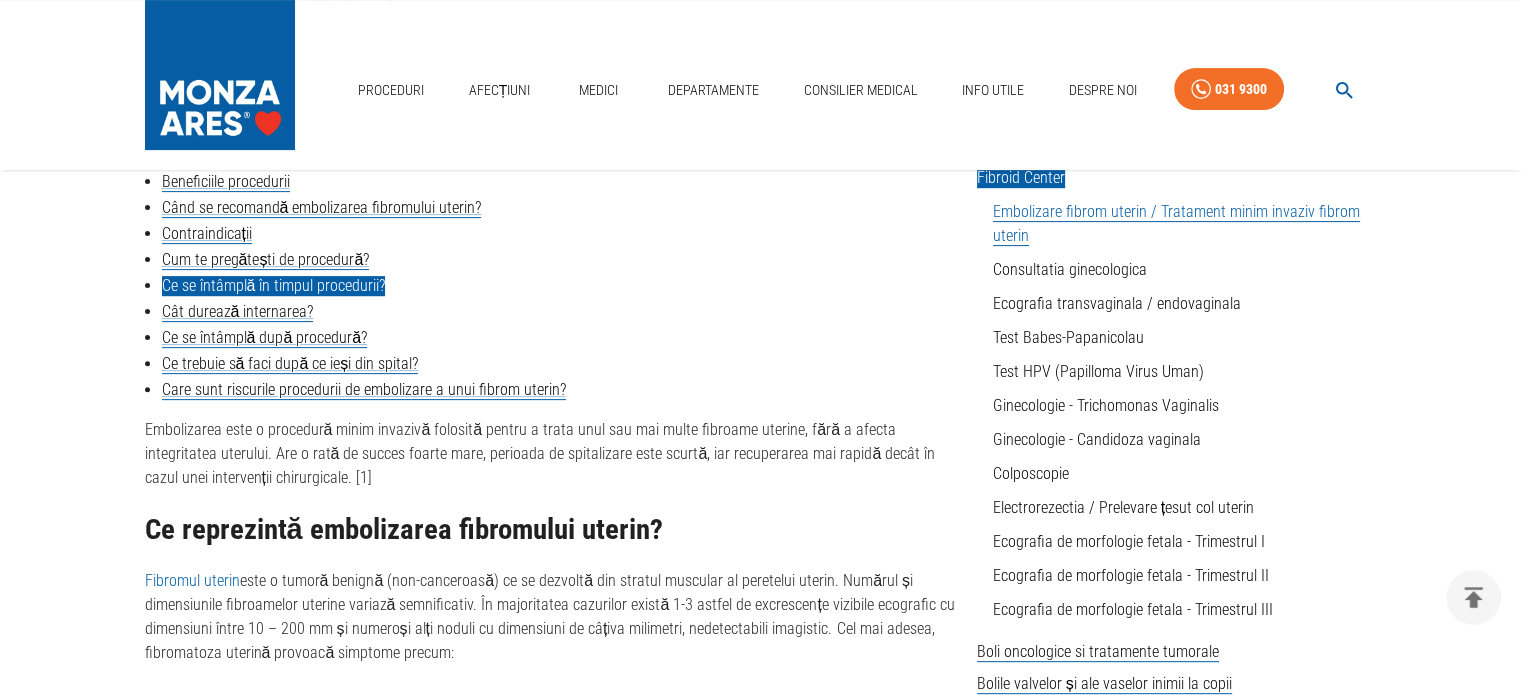 click on "Ce se întâmplă în timpul procedurii?" at bounding box center (274, 286) 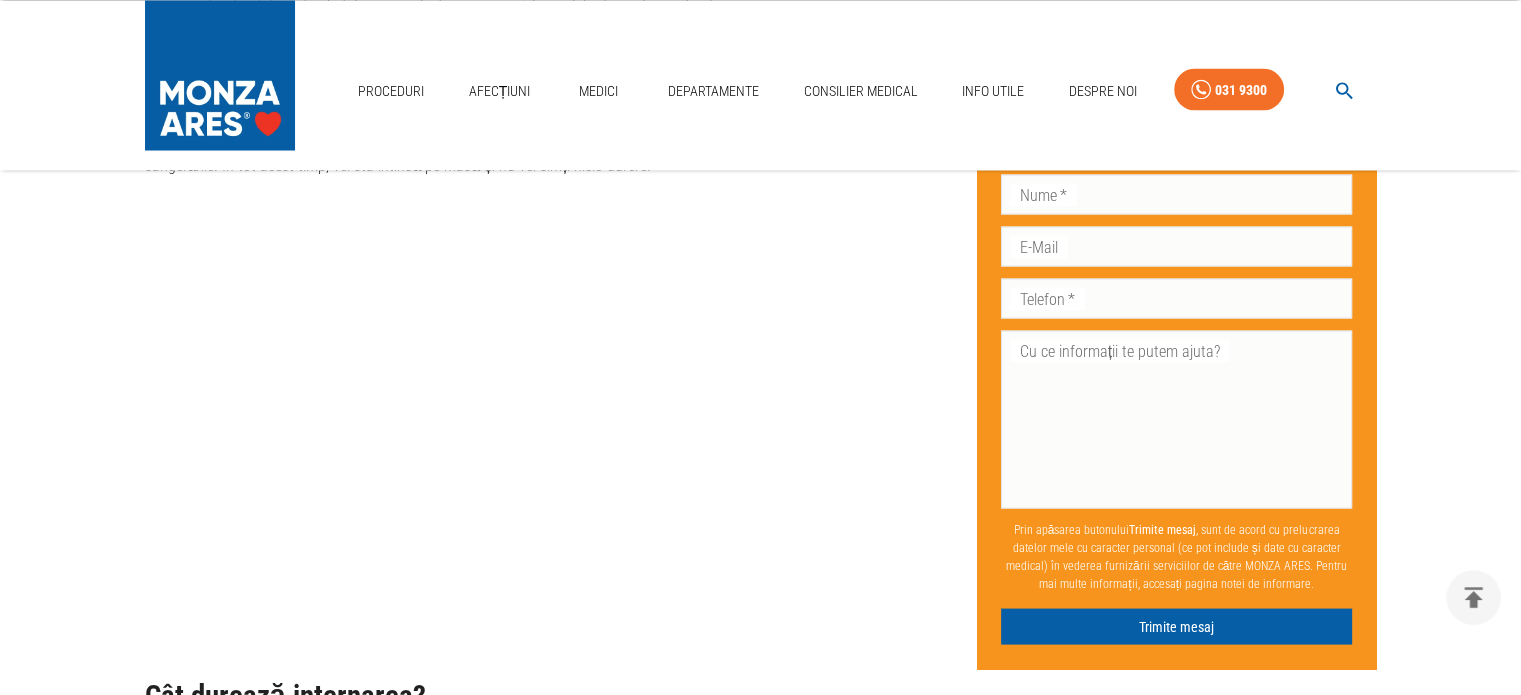 scroll, scrollTop: 3625, scrollLeft: 0, axis: vertical 